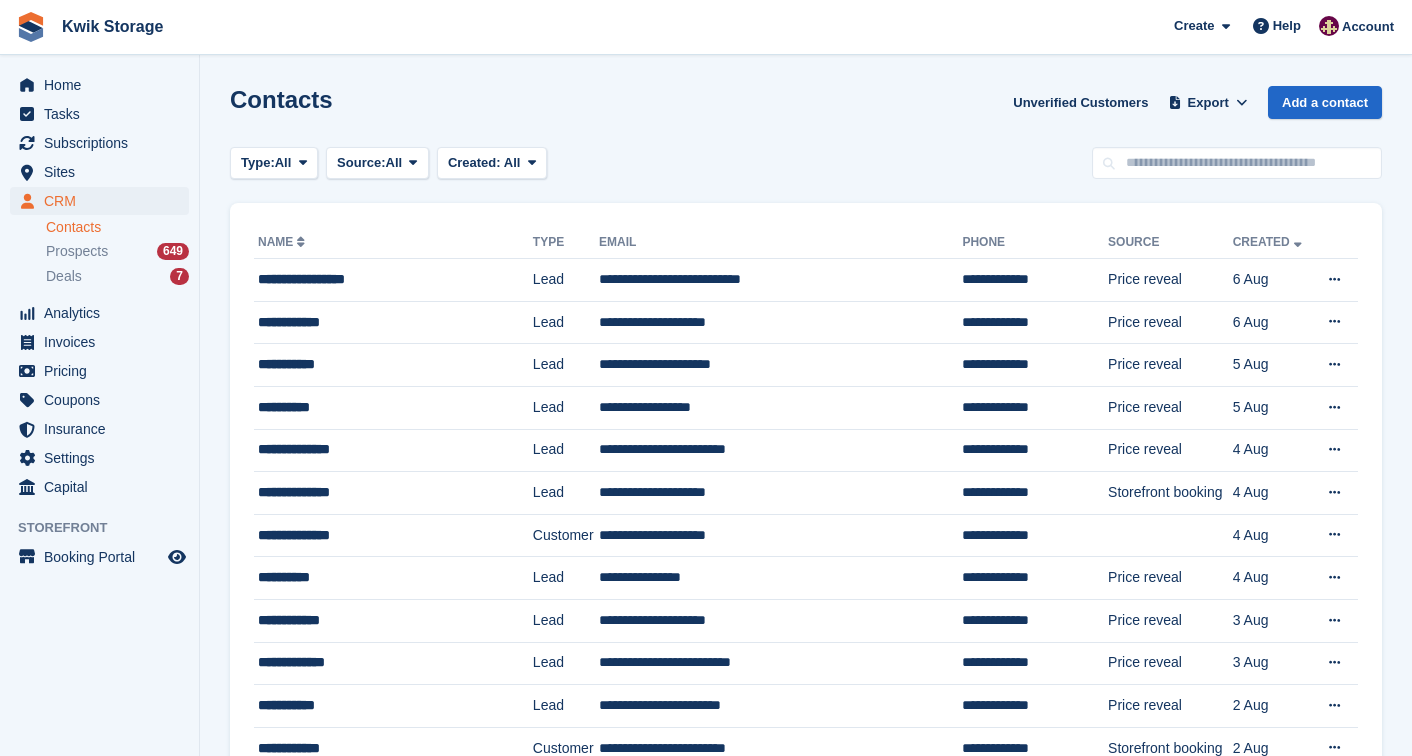scroll, scrollTop: 0, scrollLeft: 0, axis: both 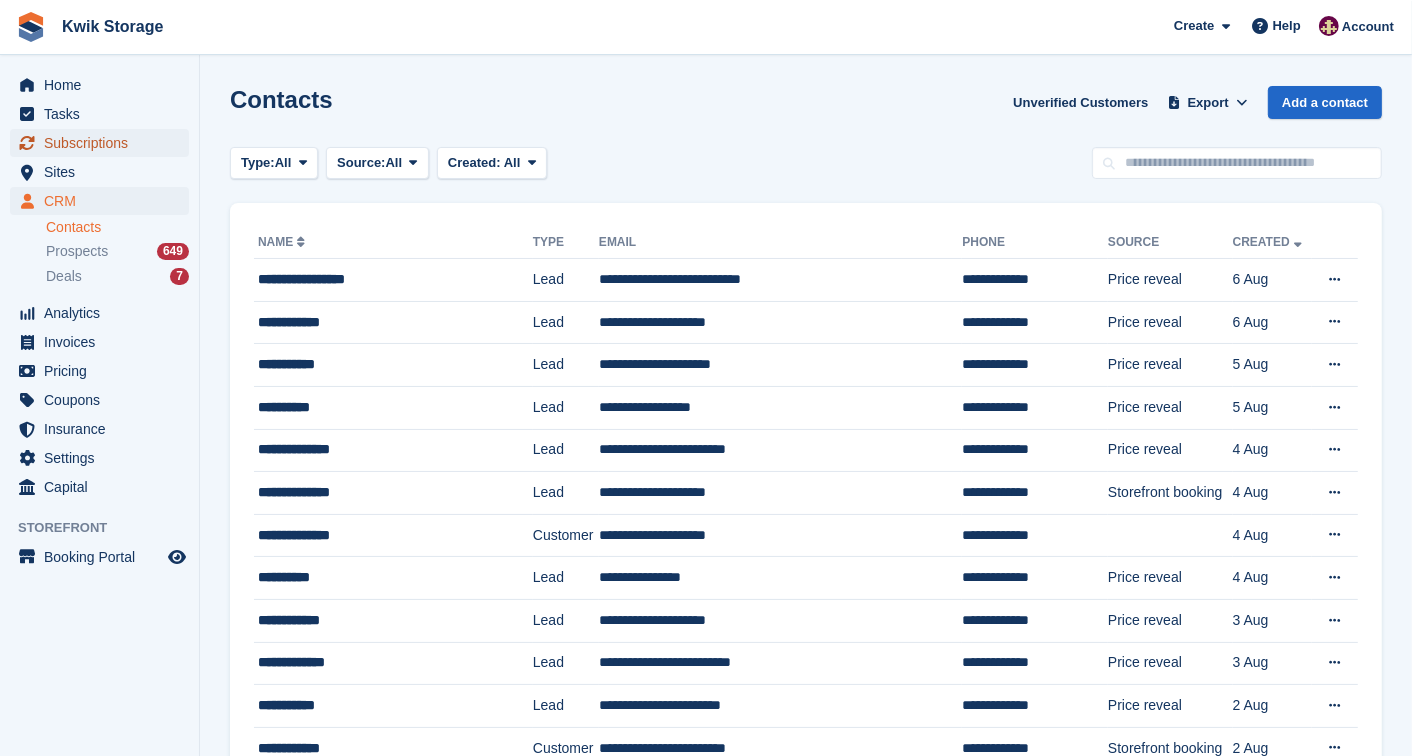 click on "Subscriptions" at bounding box center (104, 143) 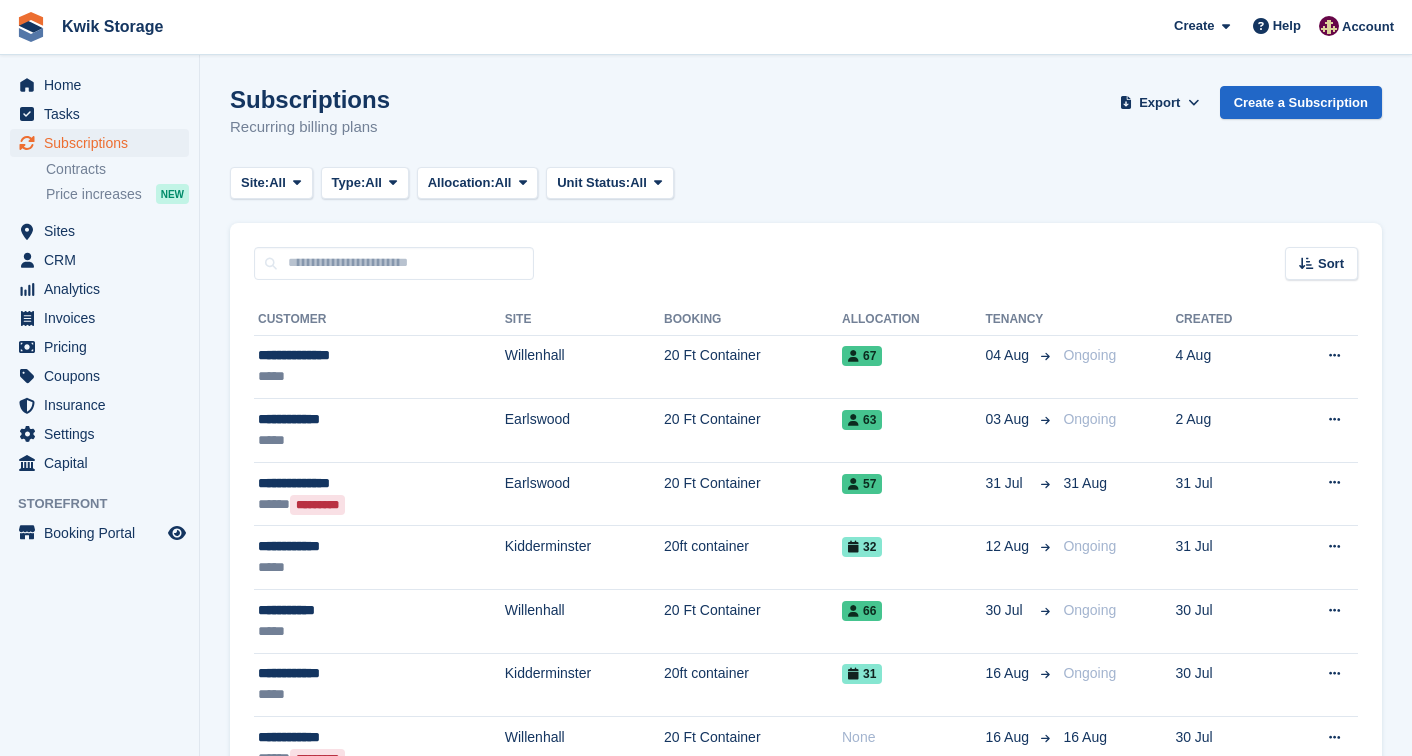 scroll, scrollTop: 0, scrollLeft: 0, axis: both 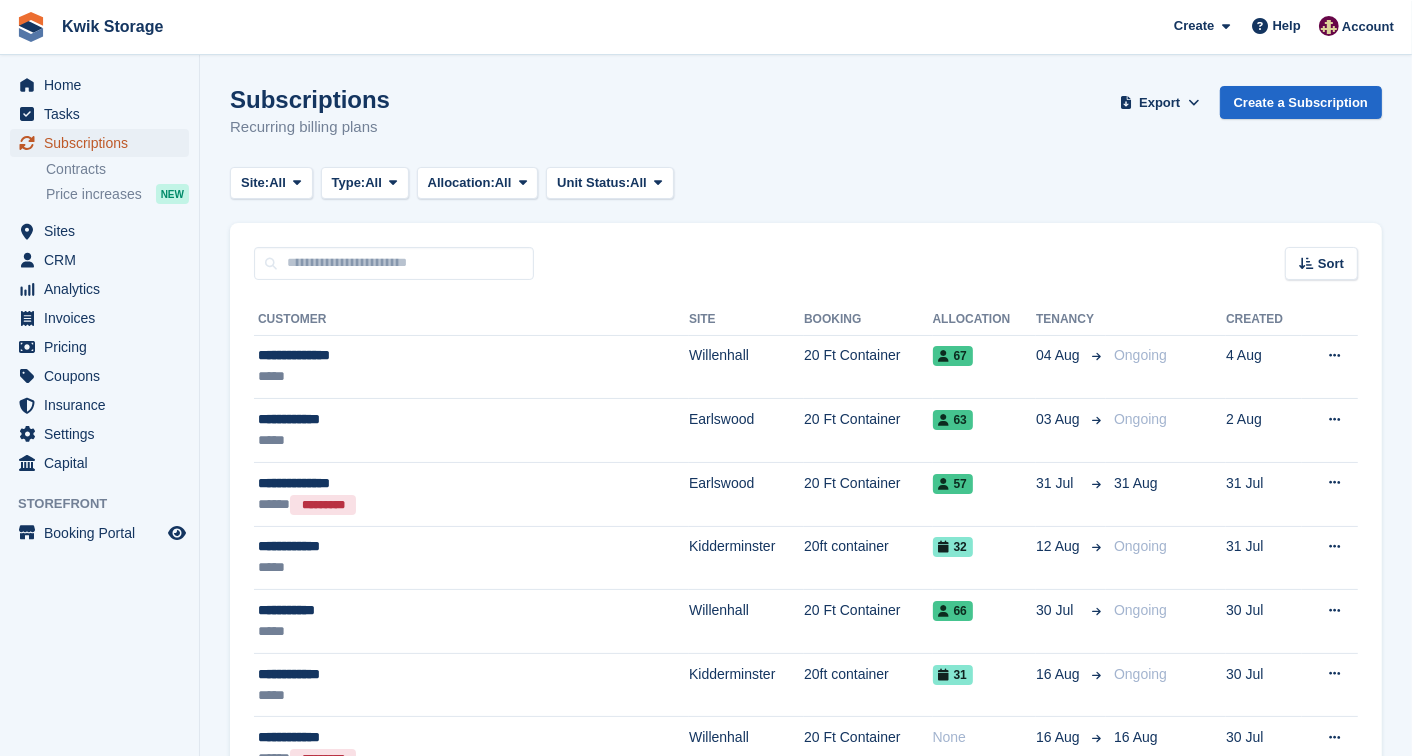 click on "Subscriptions" at bounding box center (104, 143) 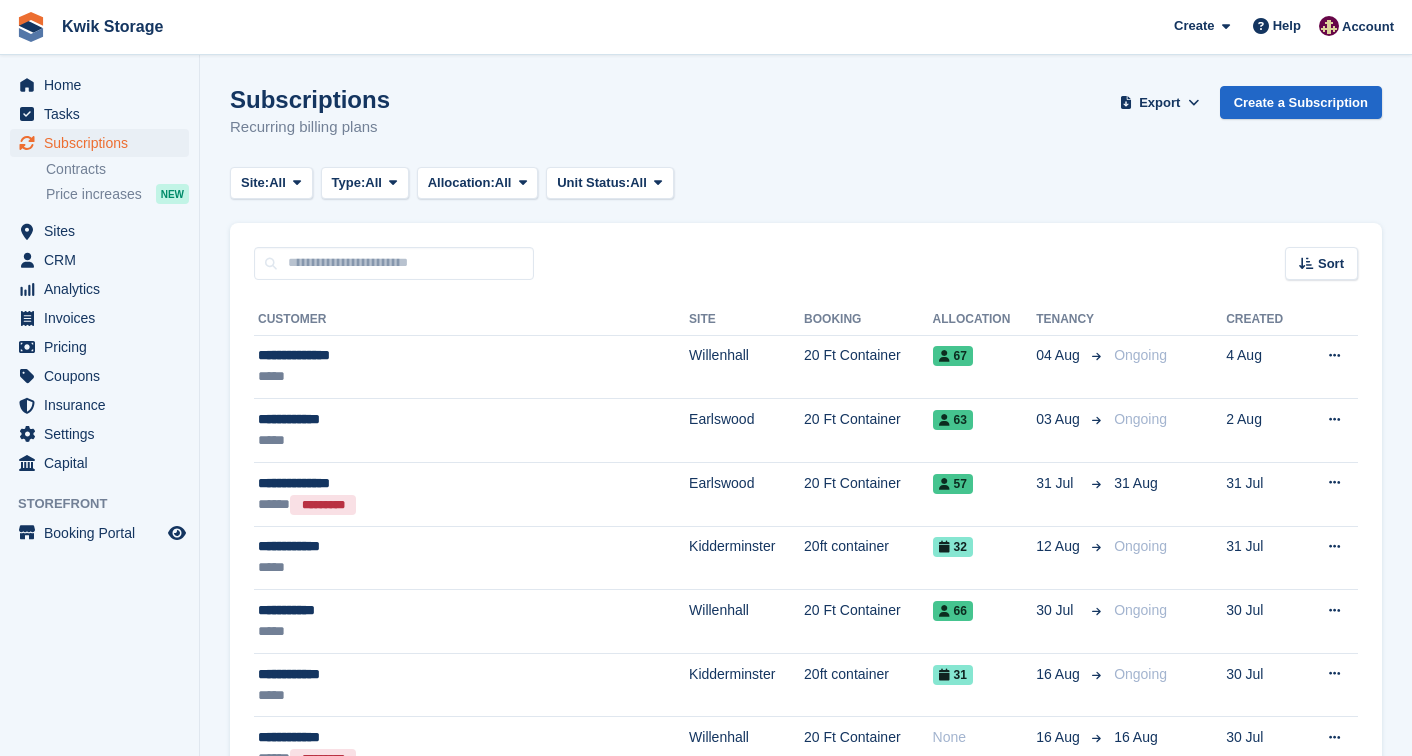 scroll, scrollTop: 0, scrollLeft: 0, axis: both 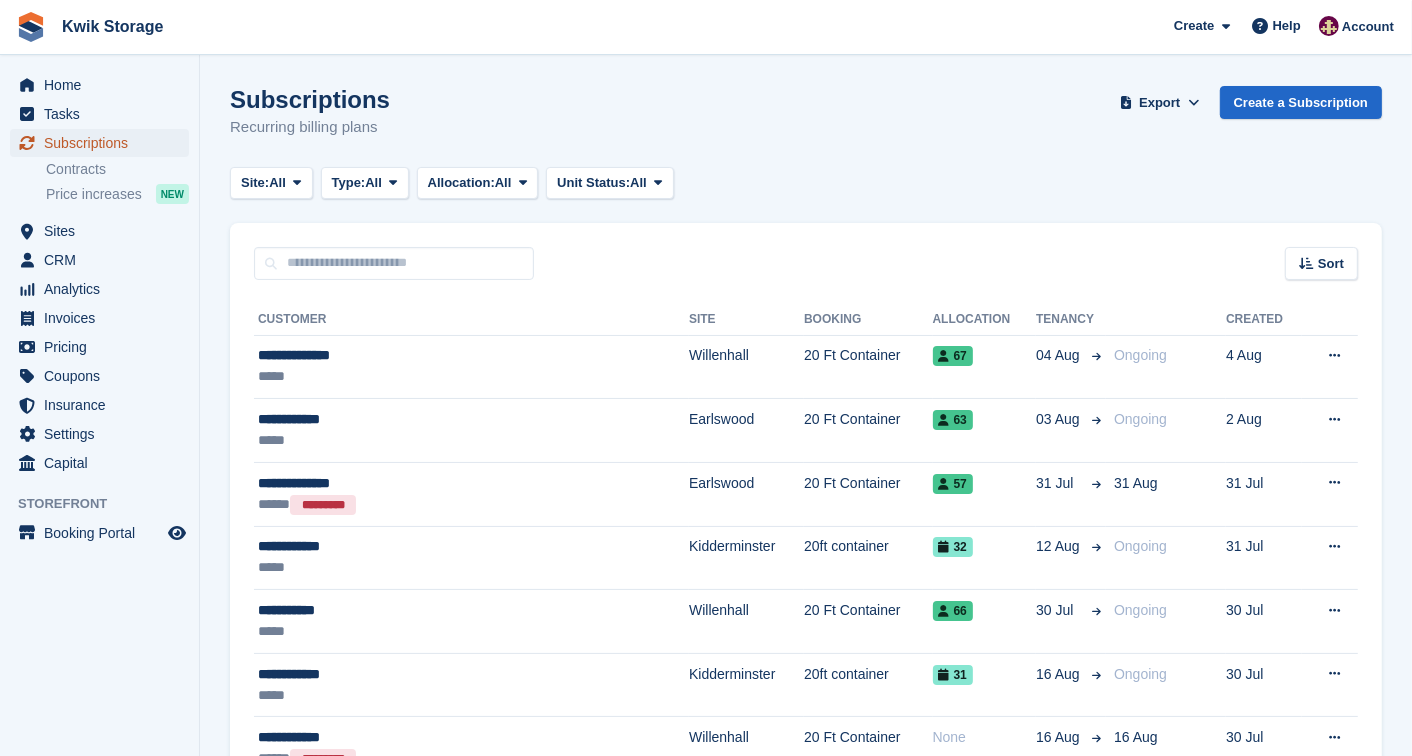 click on "Subscriptions" at bounding box center (104, 143) 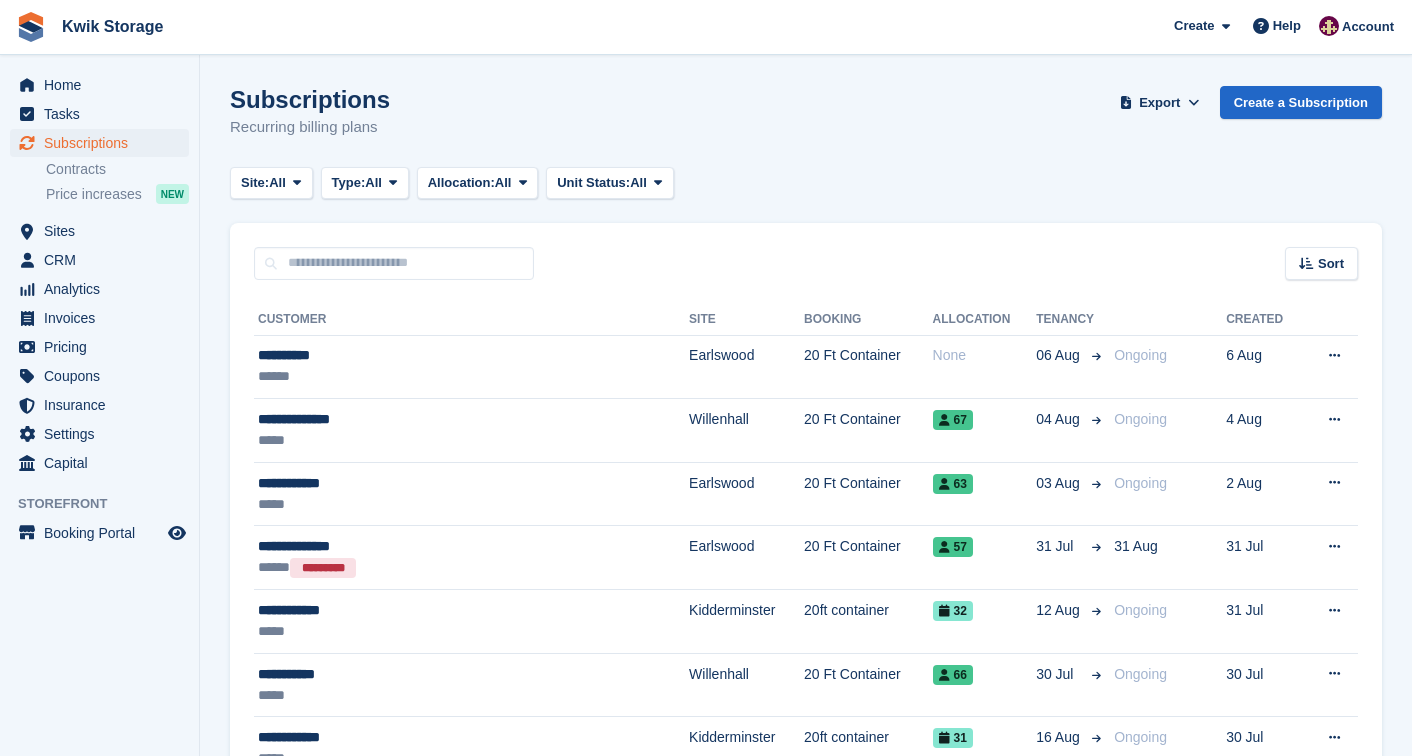 scroll, scrollTop: 0, scrollLeft: 0, axis: both 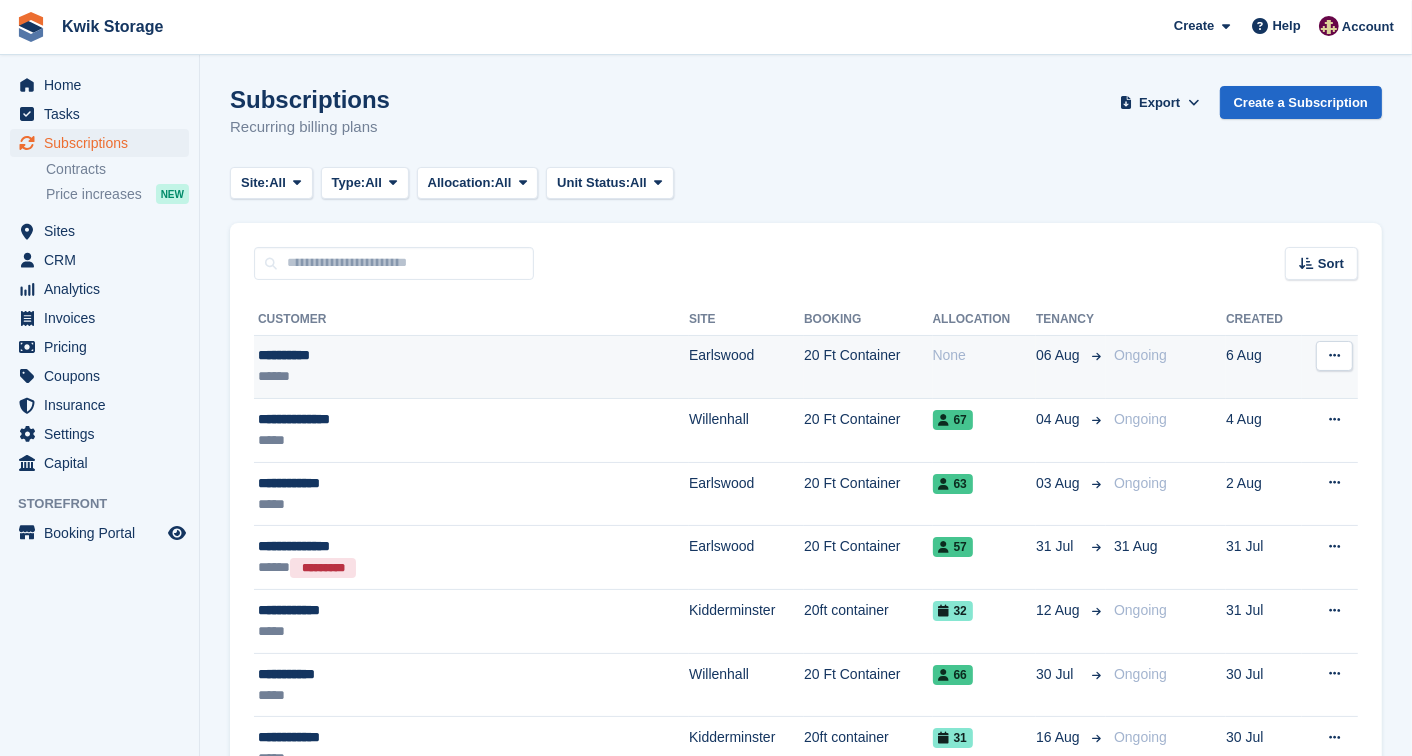click on "**********" at bounding box center [419, 355] 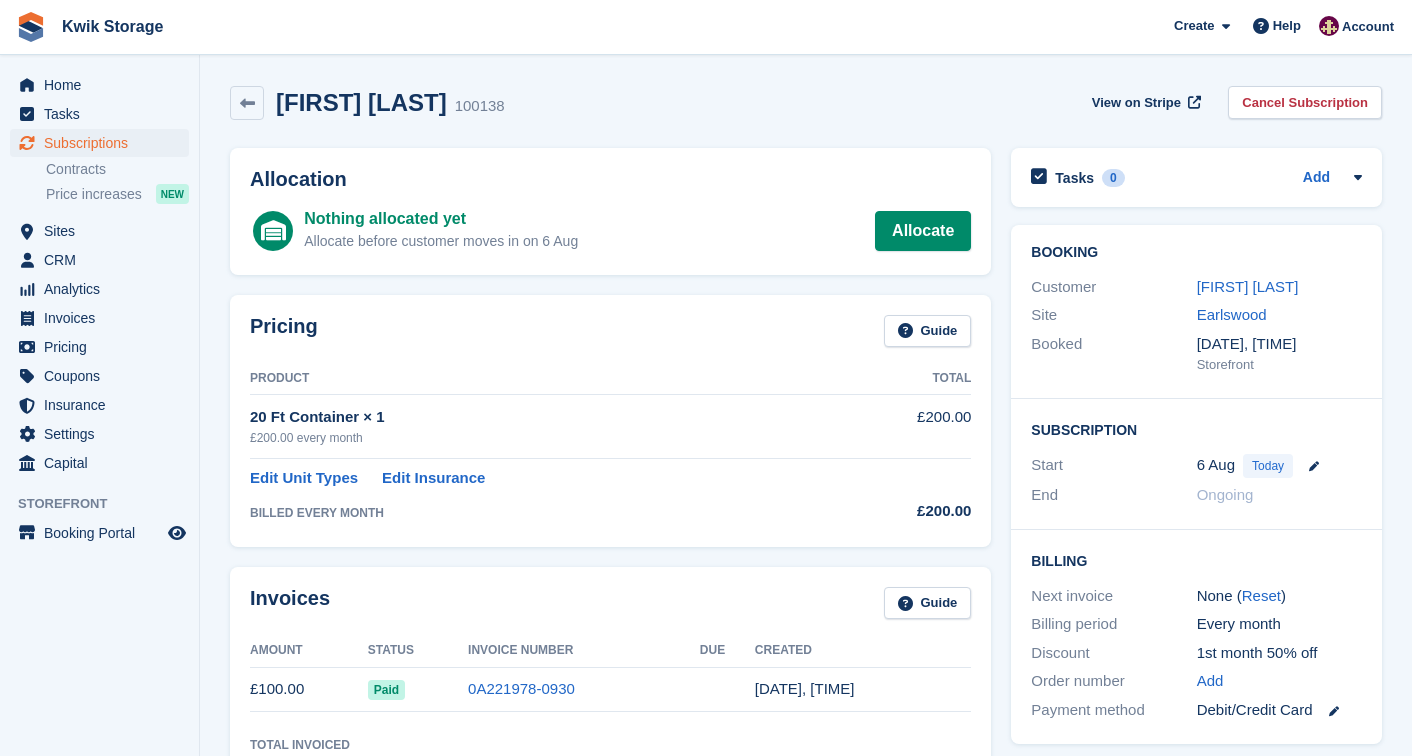 scroll, scrollTop: 0, scrollLeft: 0, axis: both 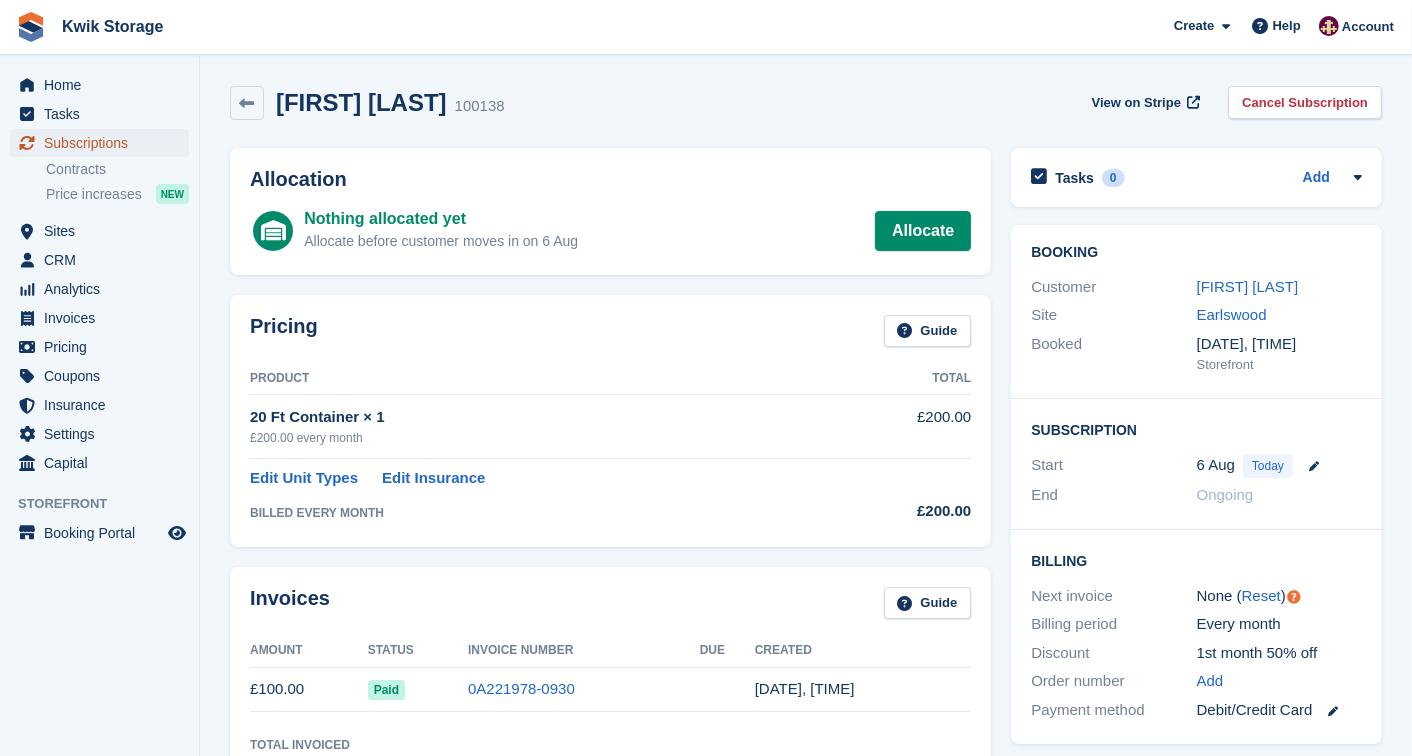 click on "Subscriptions" at bounding box center [104, 143] 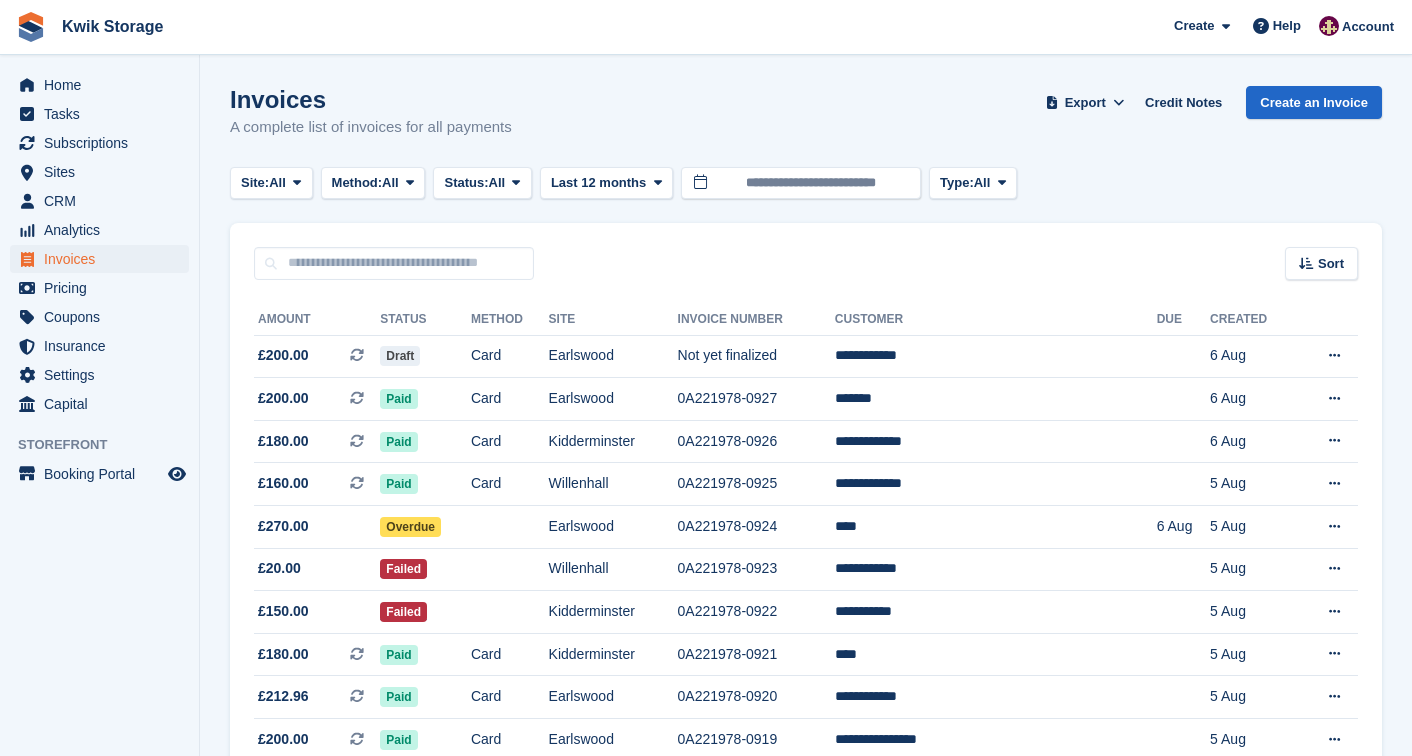 scroll, scrollTop: 0, scrollLeft: 0, axis: both 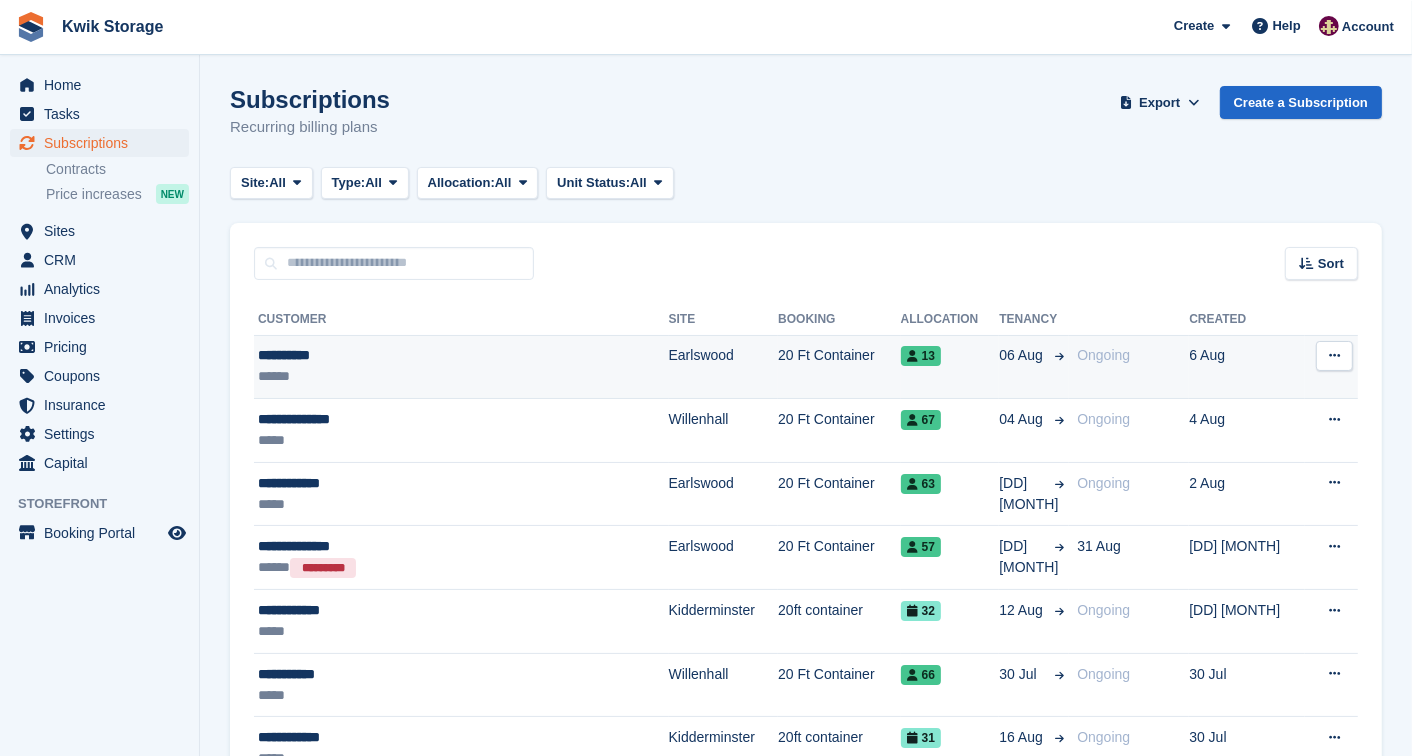 click on "**********" at bounding box center (461, 367) 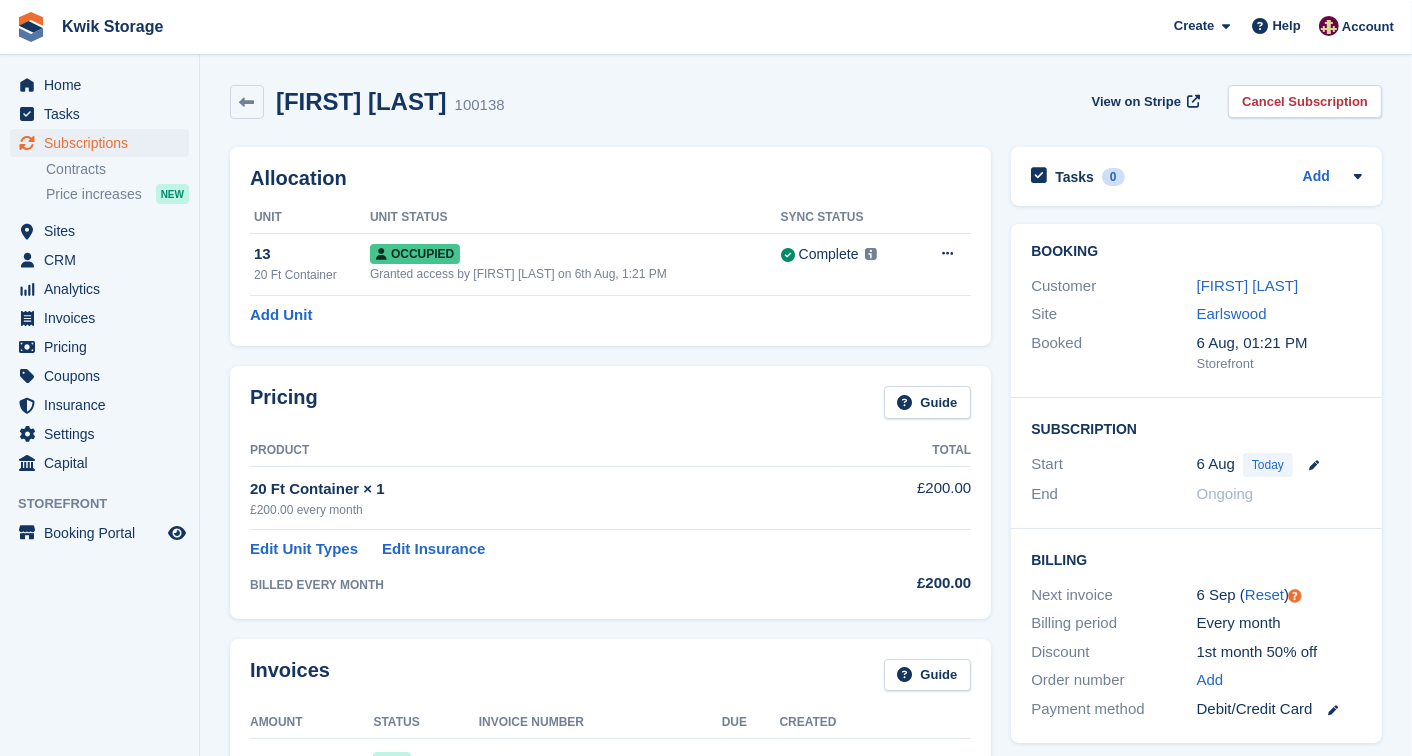 scroll, scrollTop: 0, scrollLeft: 0, axis: both 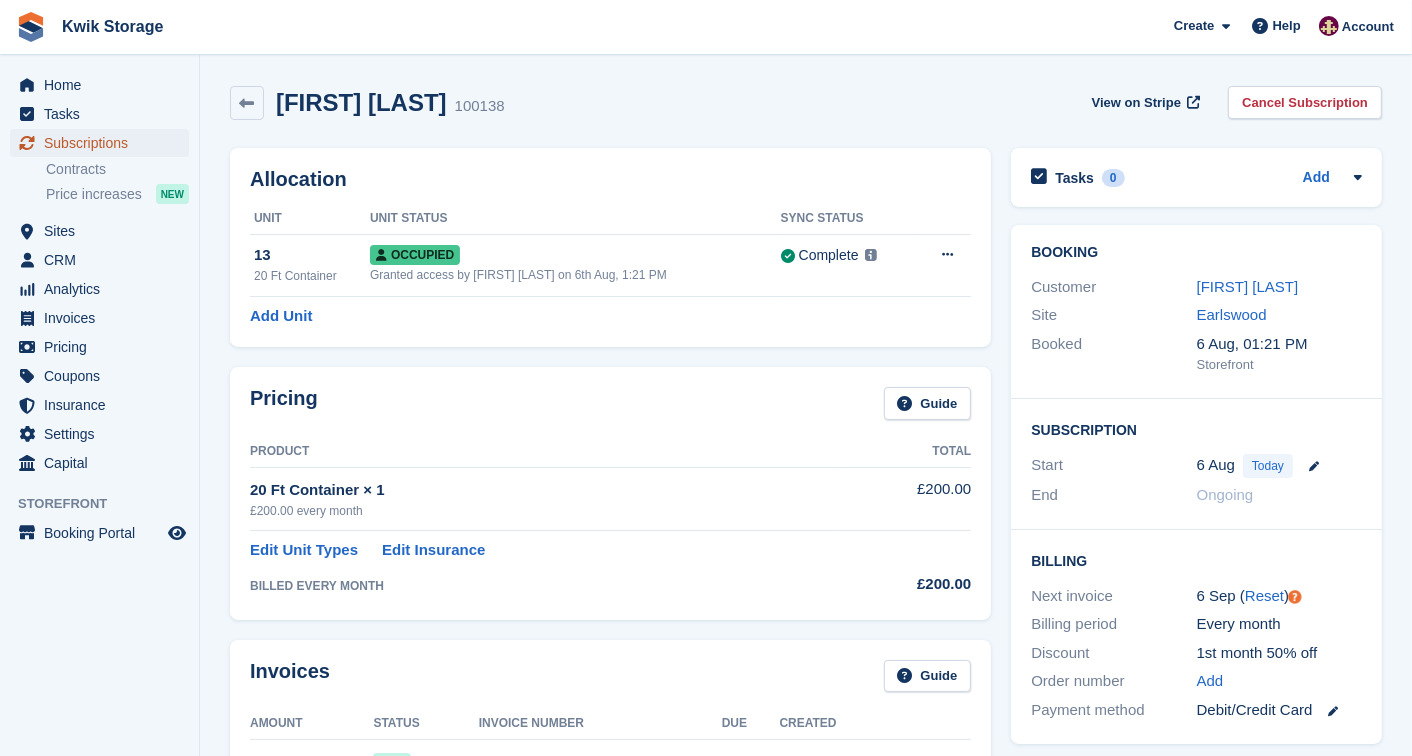 click on "Subscriptions" at bounding box center (104, 143) 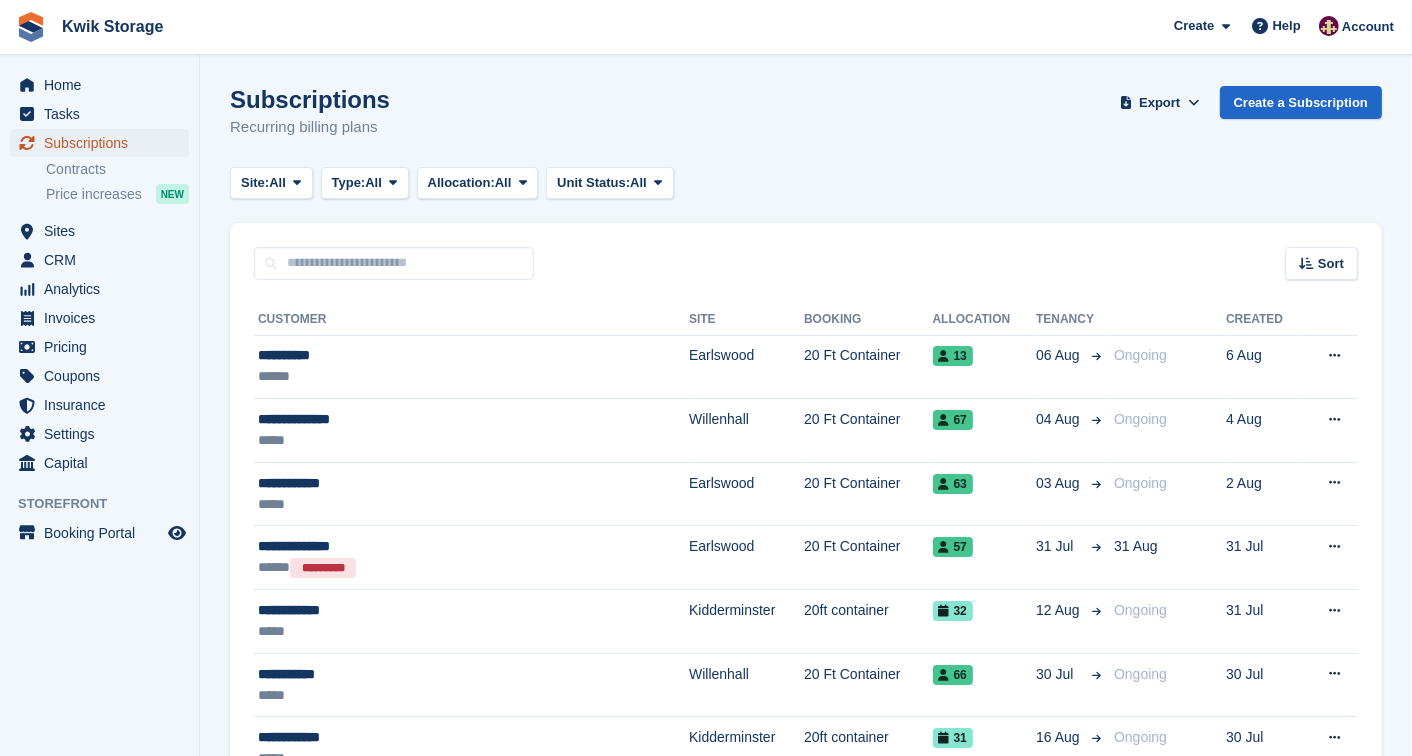 click on "Subscriptions" at bounding box center [104, 143] 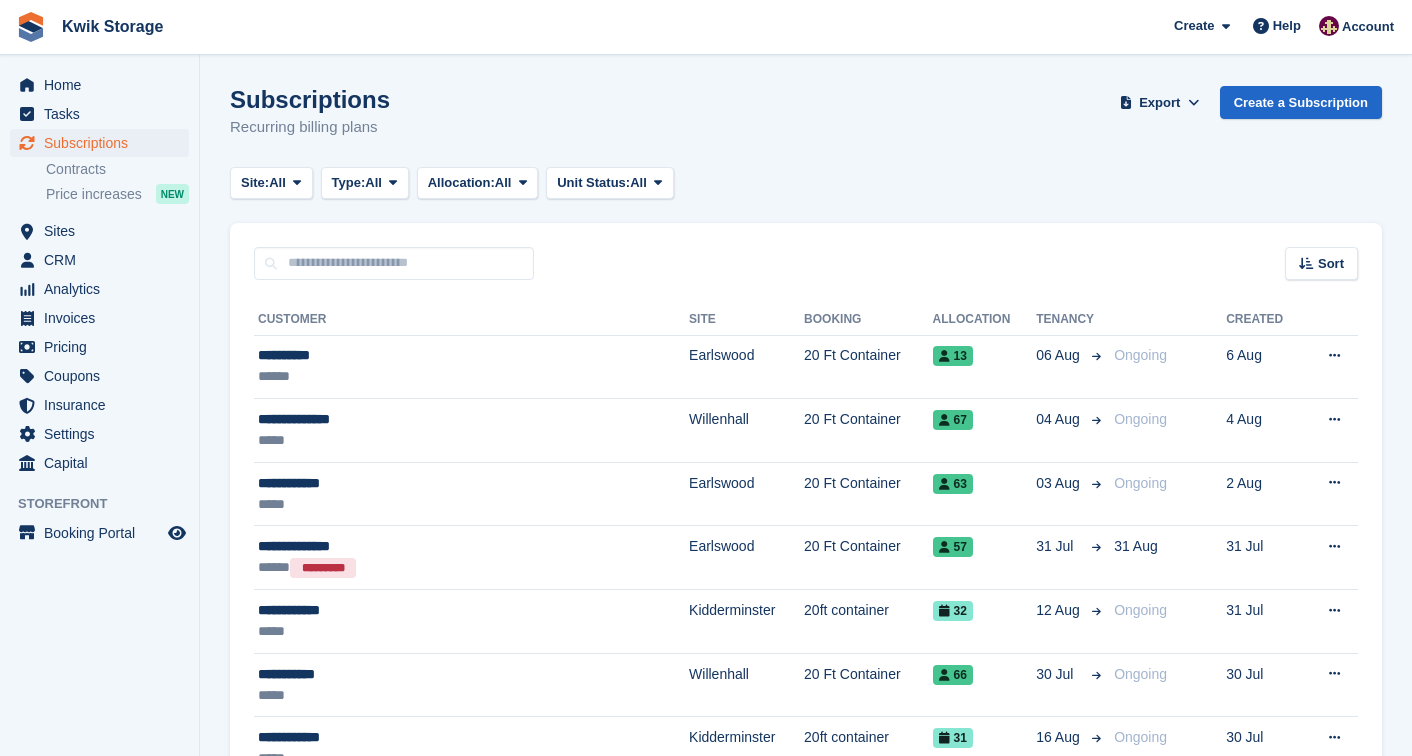 scroll, scrollTop: 0, scrollLeft: 0, axis: both 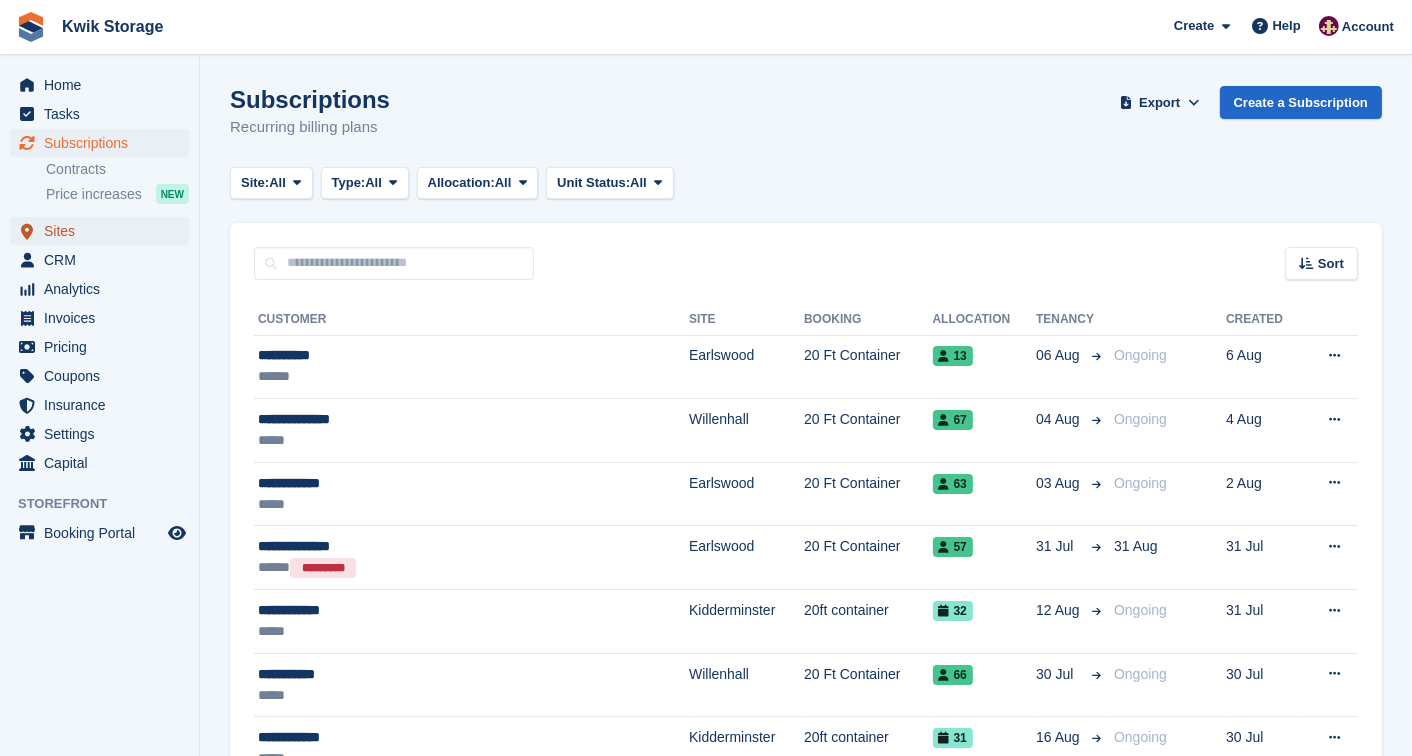 click on "Sites" at bounding box center (104, 231) 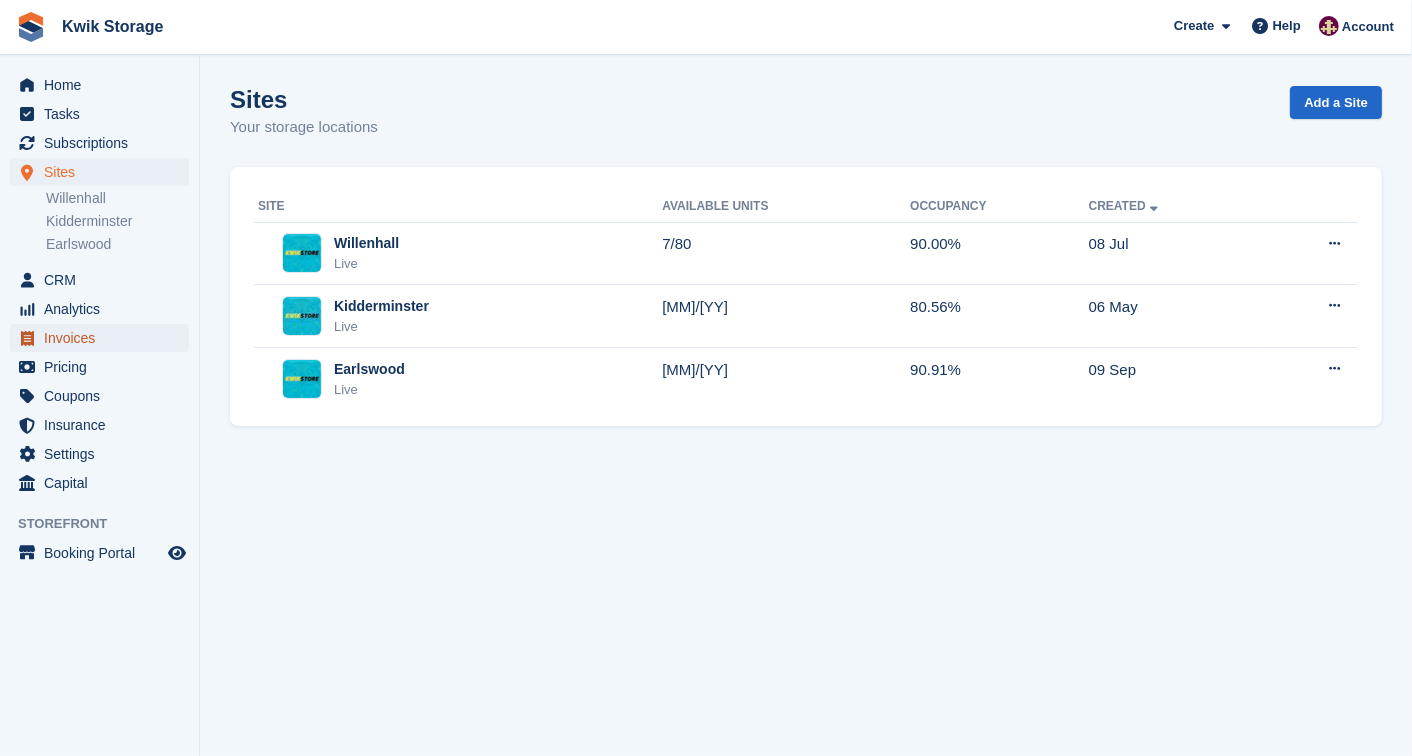 click on "Invoices" at bounding box center (104, 338) 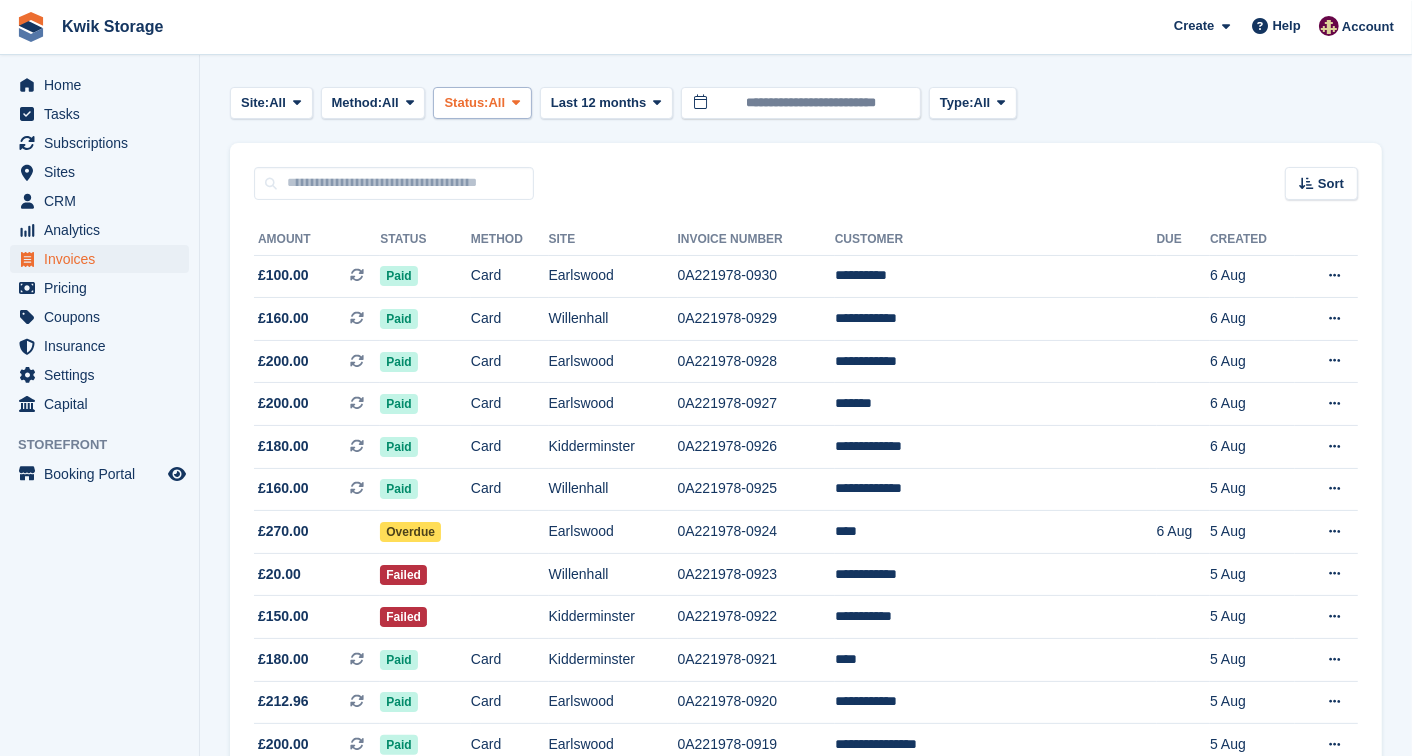 scroll, scrollTop: 0, scrollLeft: 0, axis: both 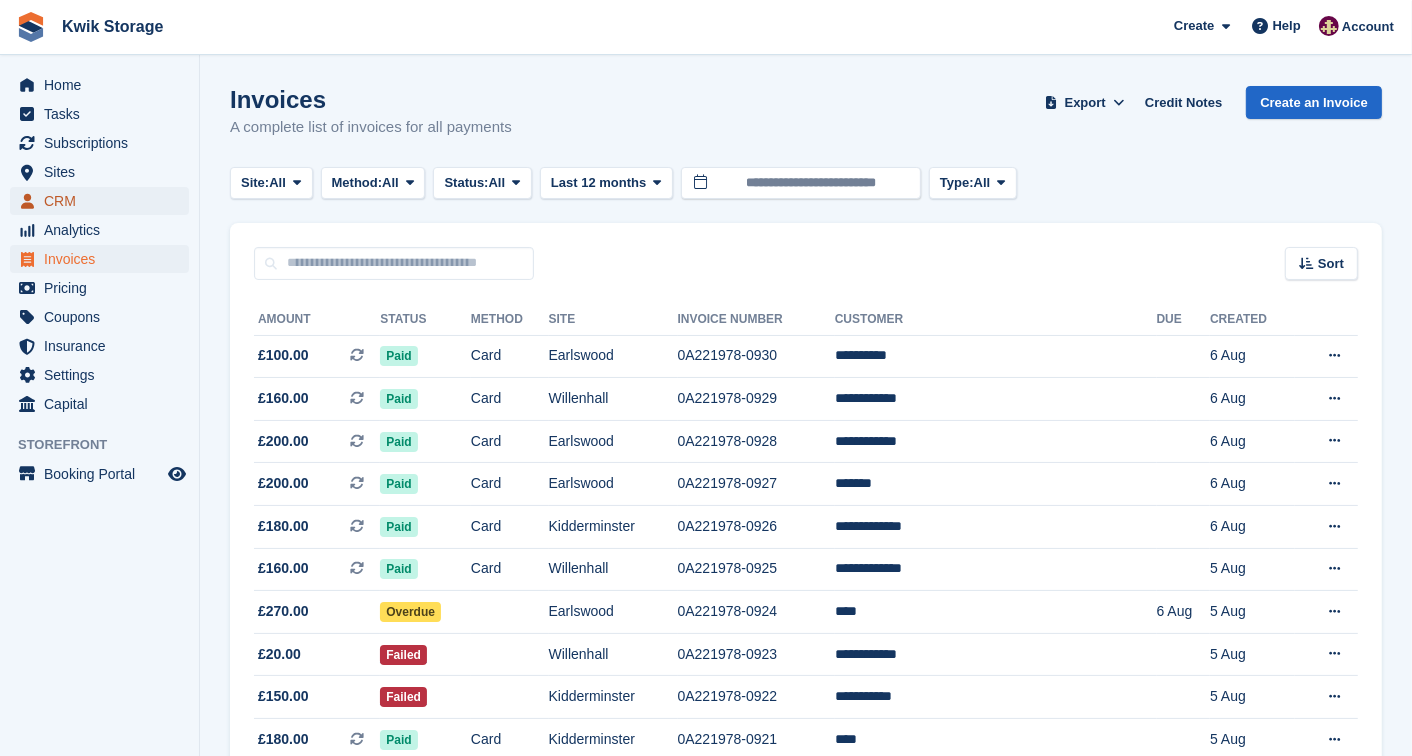 drag, startPoint x: 1327, startPoint y: 128, endPoint x: 70, endPoint y: 201, distance: 1259.1179 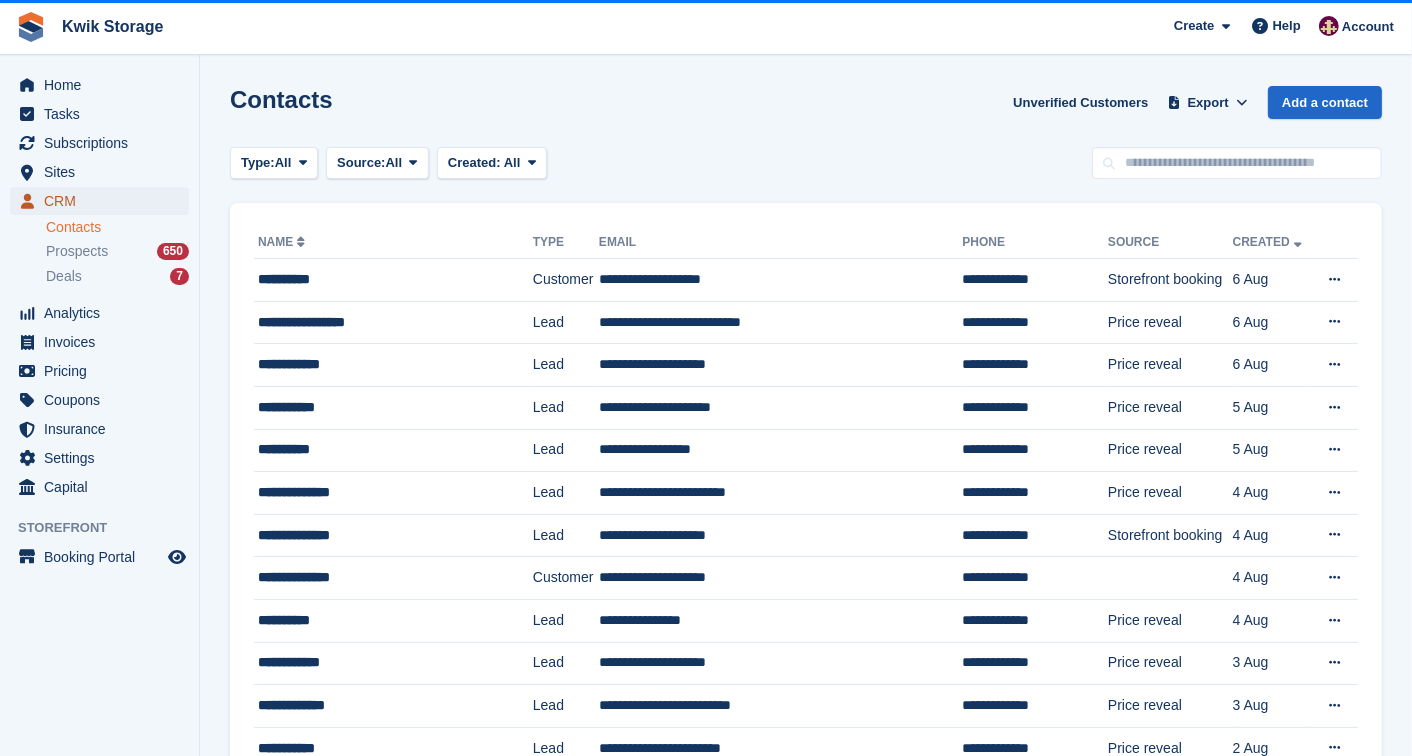 click on "CRM" at bounding box center (104, 201) 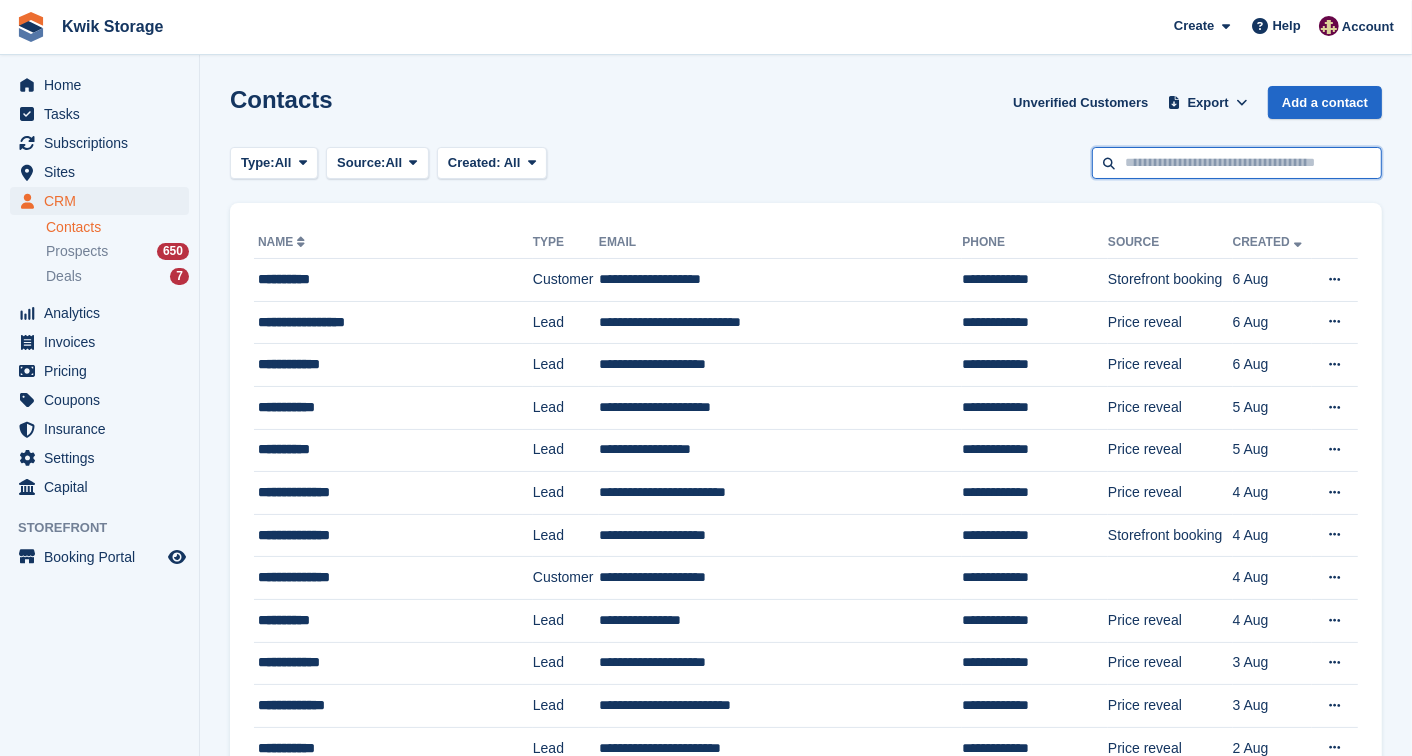 click at bounding box center (1237, 163) 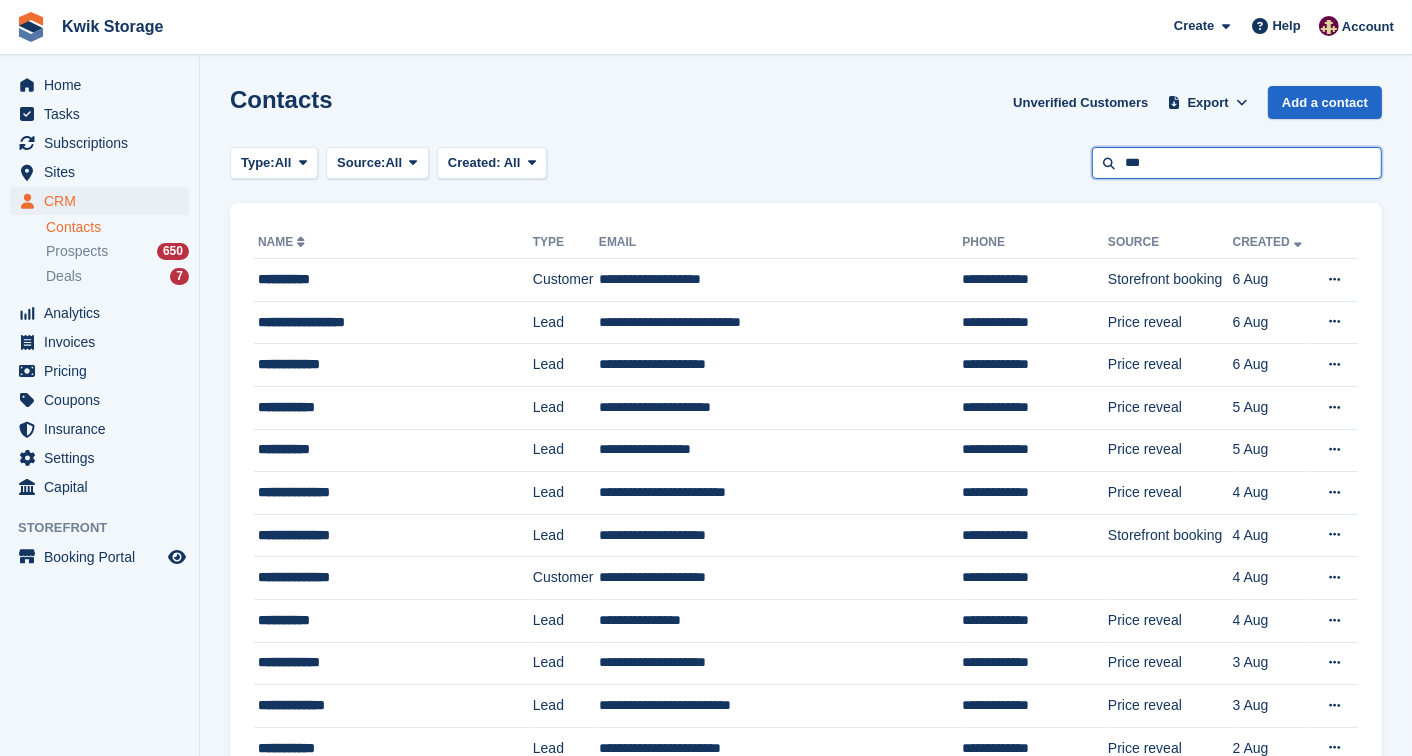 type on "***" 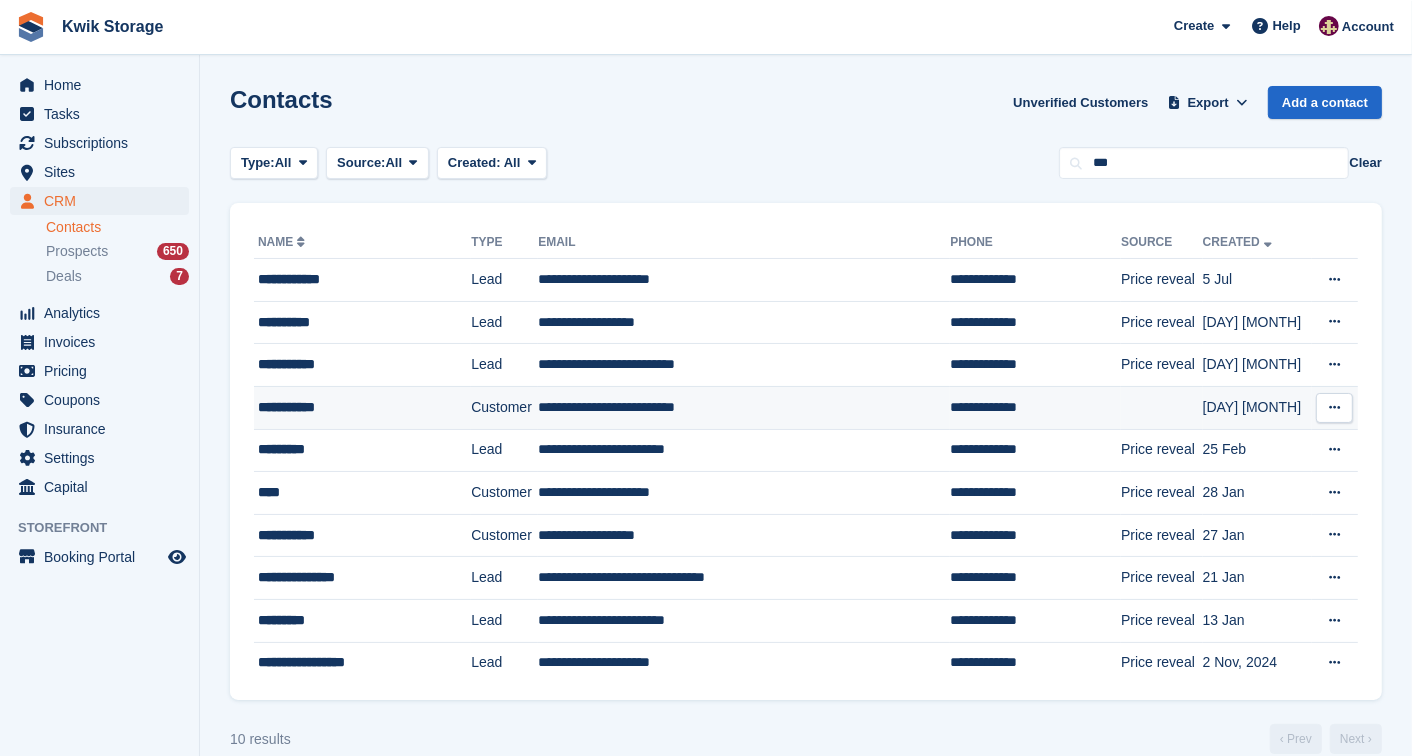 click on "**********" at bounding box center (744, 407) 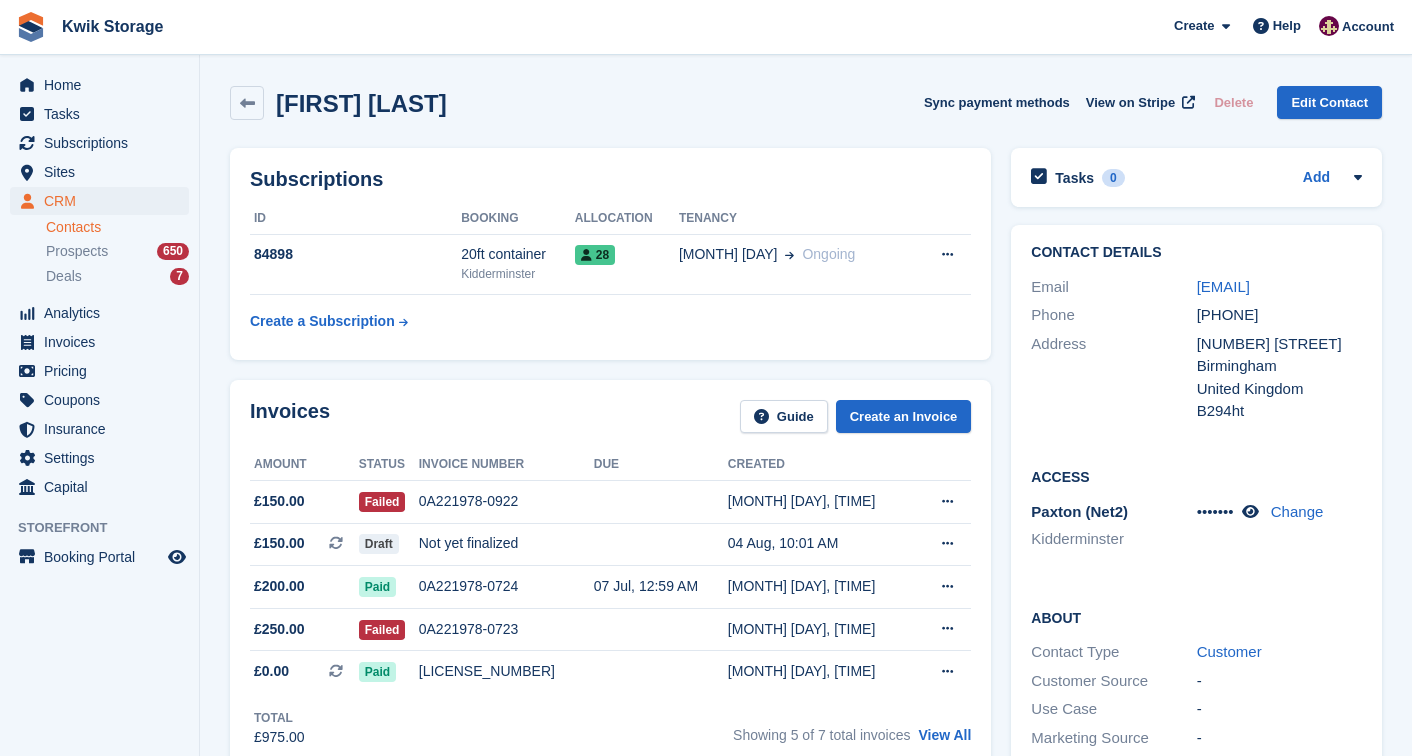 scroll, scrollTop: 0, scrollLeft: 0, axis: both 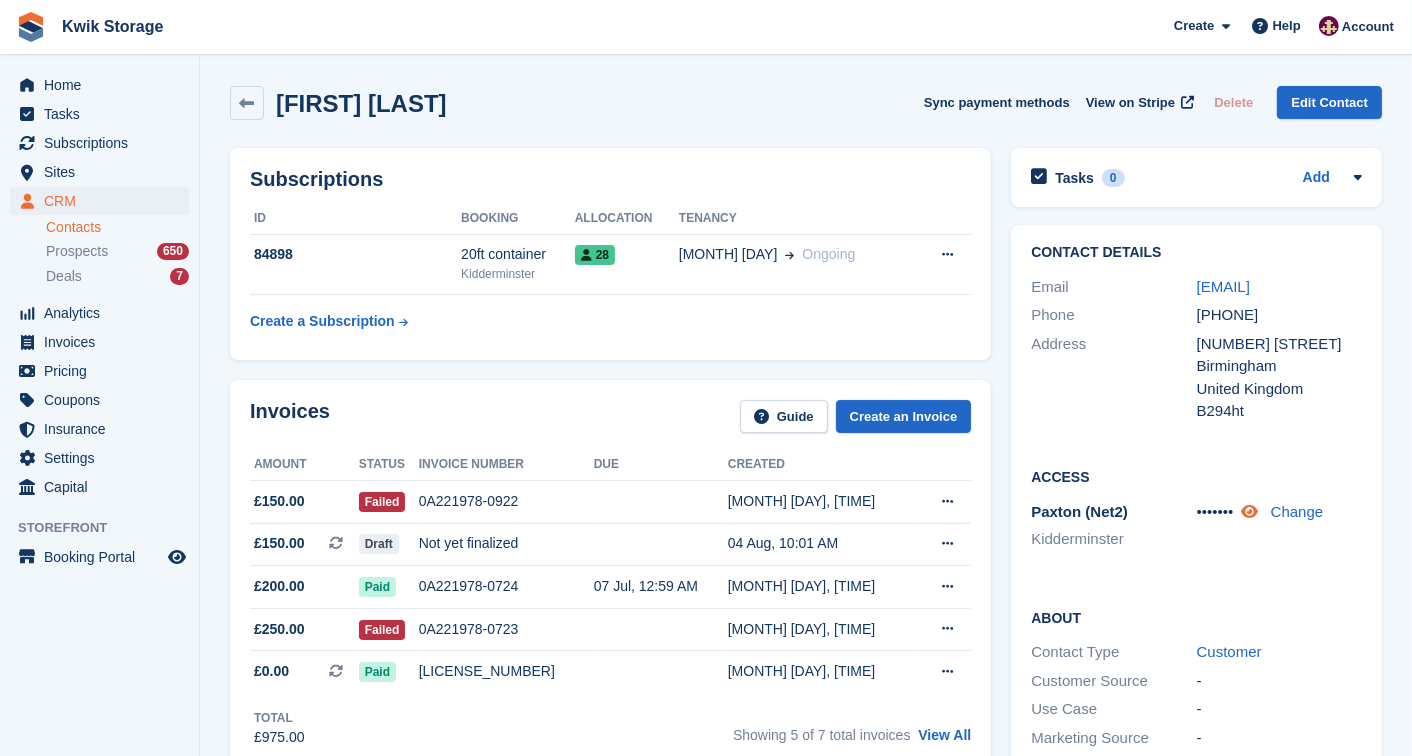 click at bounding box center (1250, 511) 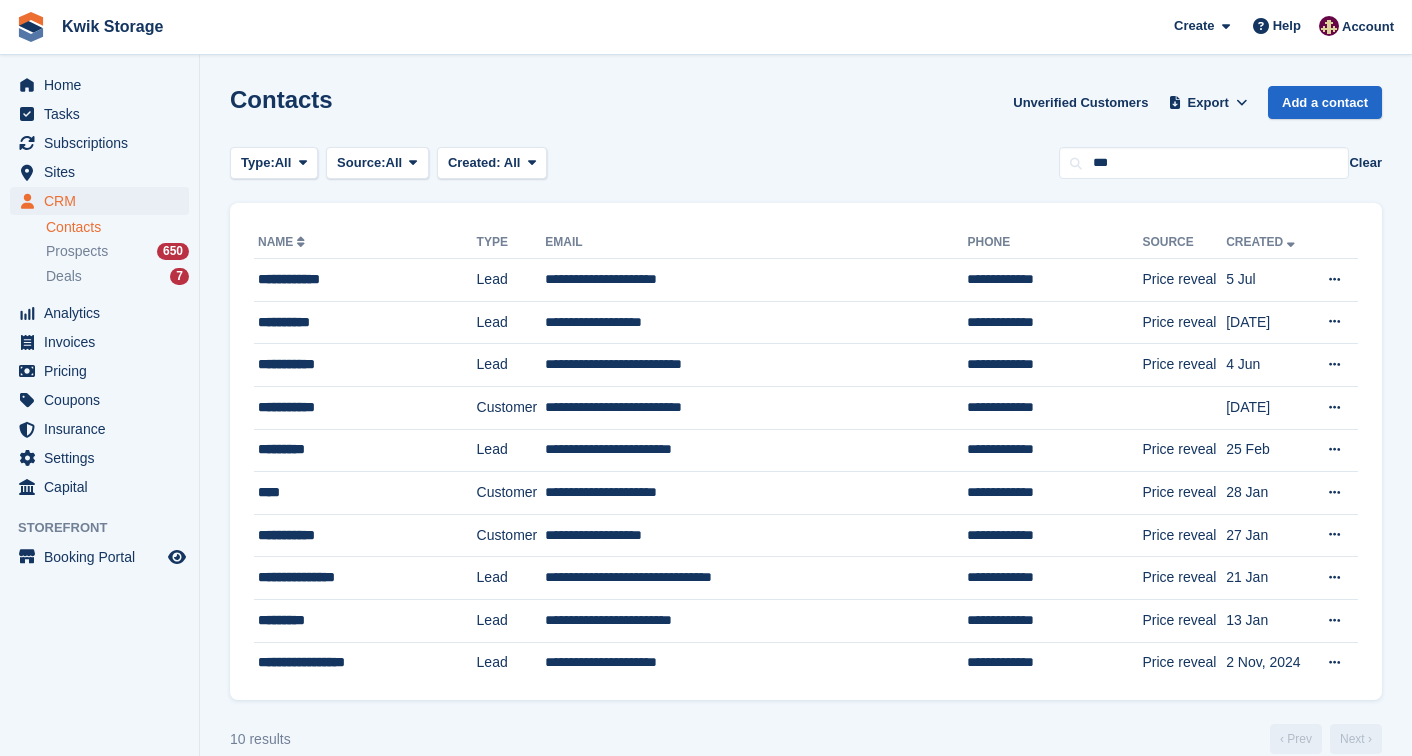 scroll, scrollTop: 0, scrollLeft: 0, axis: both 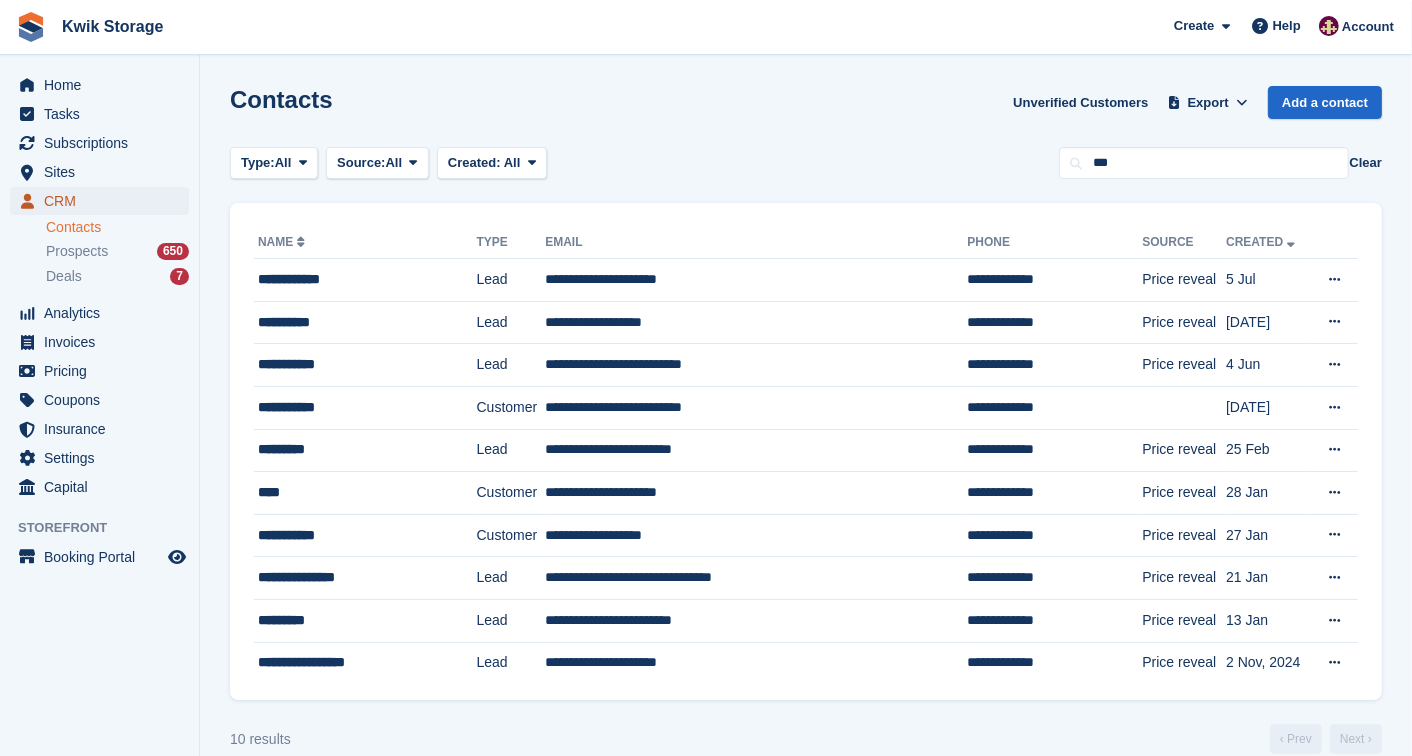 click on "CRM" at bounding box center (99, 201) 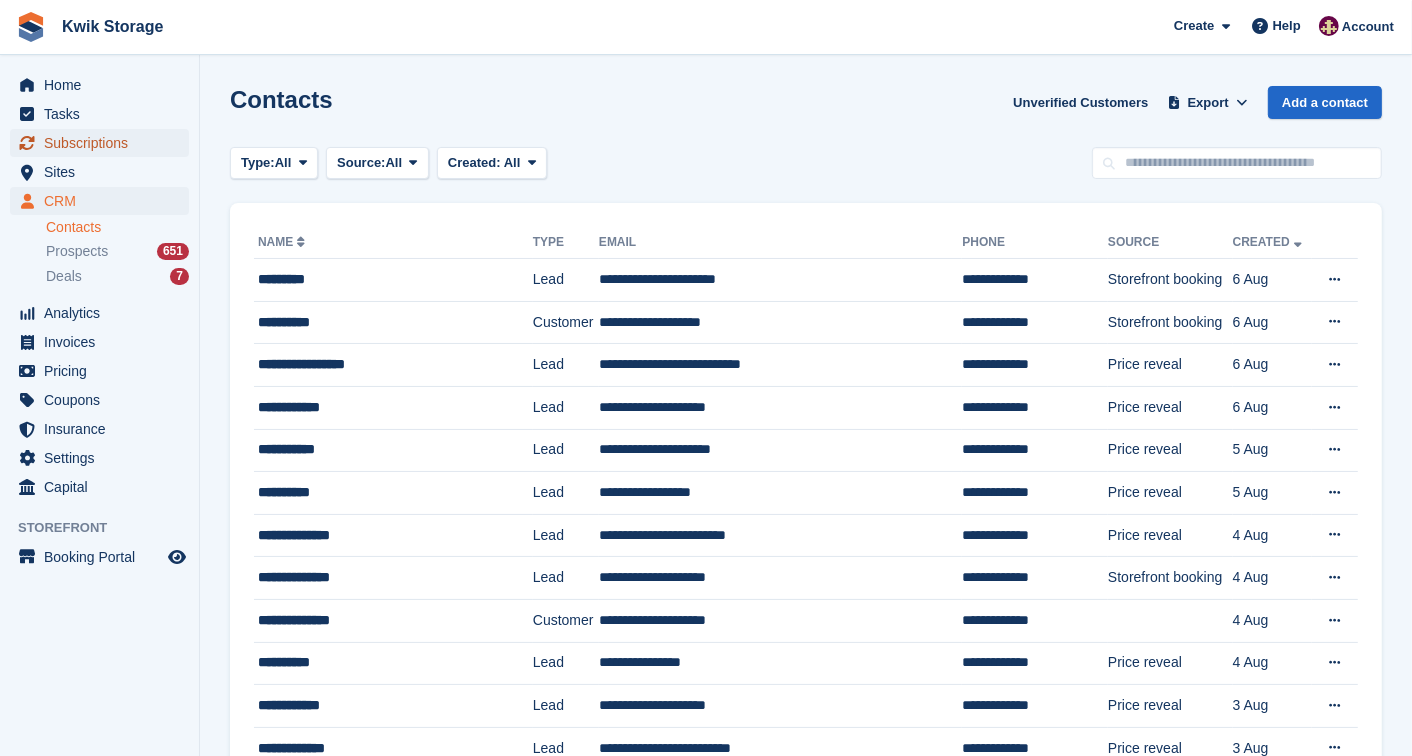 click on "Subscriptions" at bounding box center [104, 143] 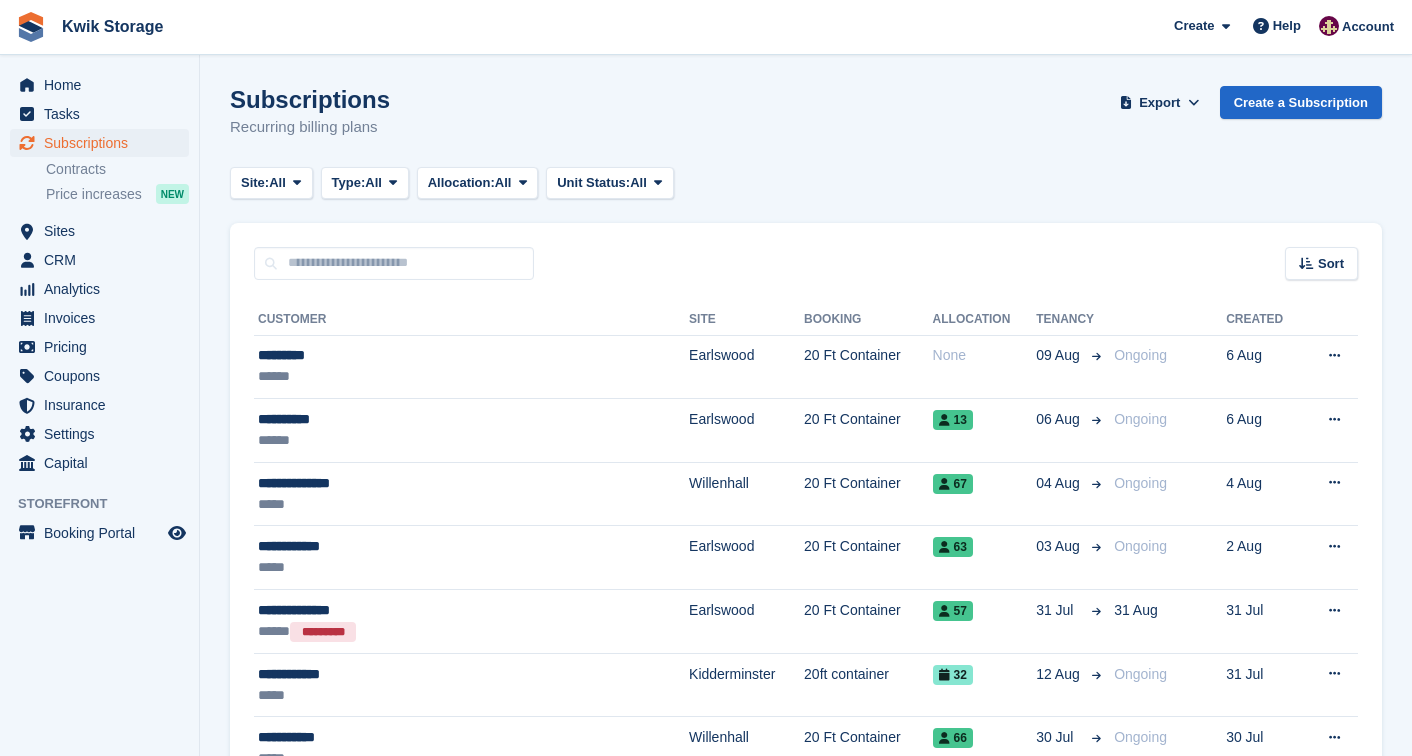 scroll, scrollTop: 0, scrollLeft: 0, axis: both 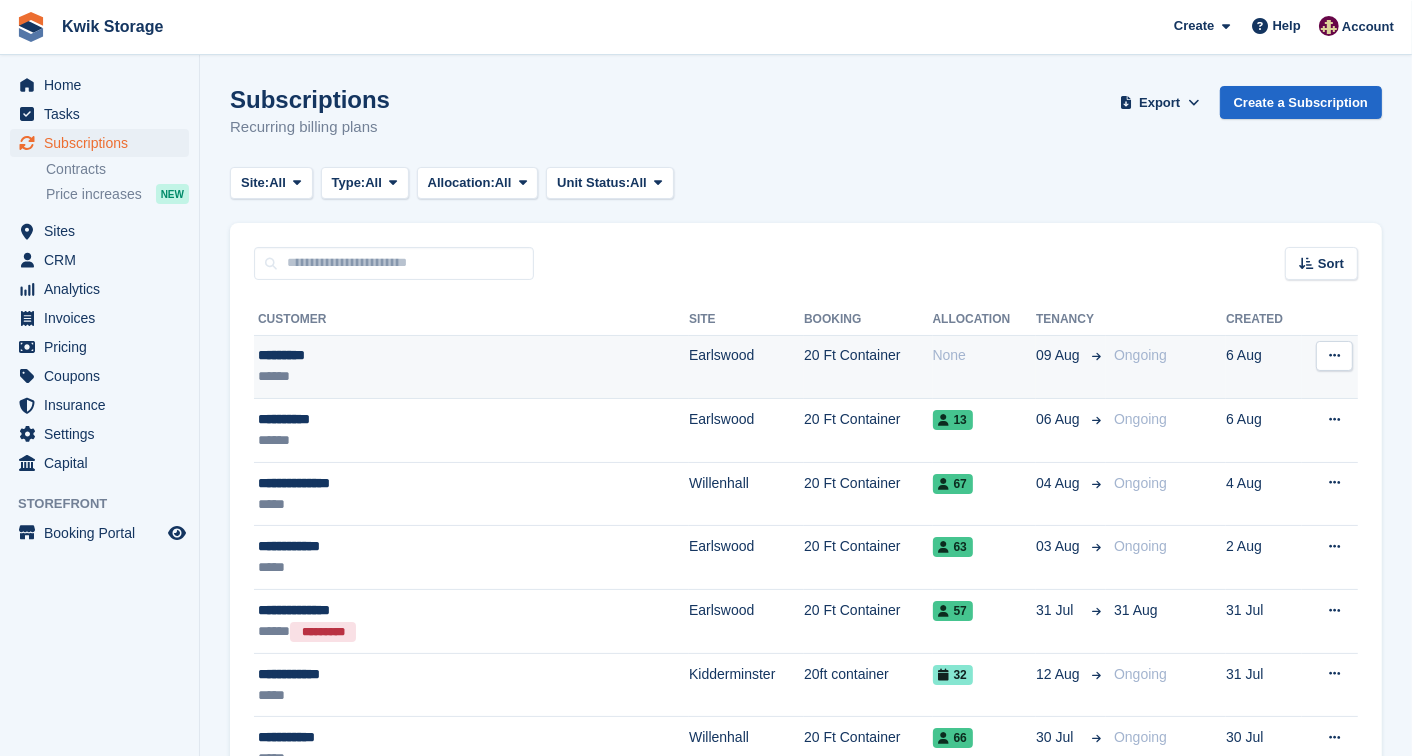 click on "*********" at bounding box center (419, 355) 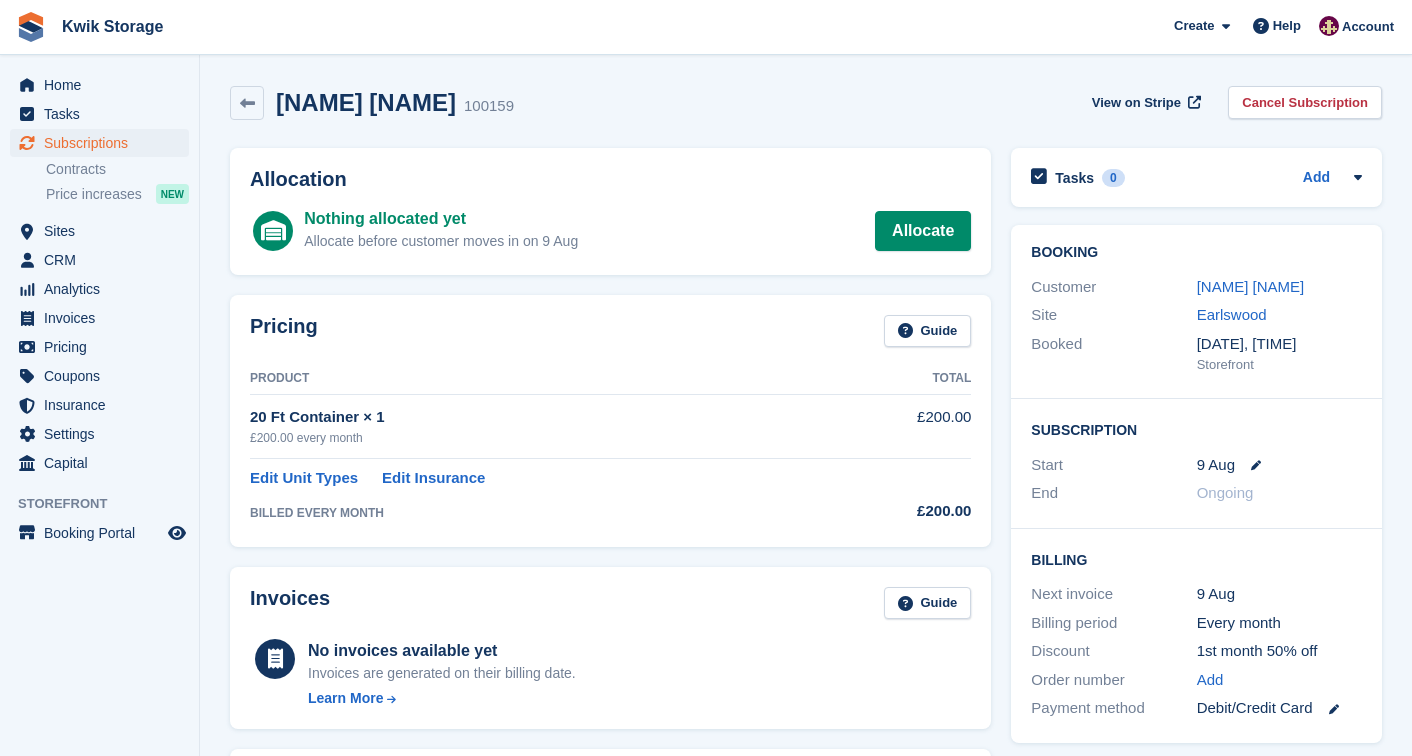 scroll, scrollTop: 0, scrollLeft: 0, axis: both 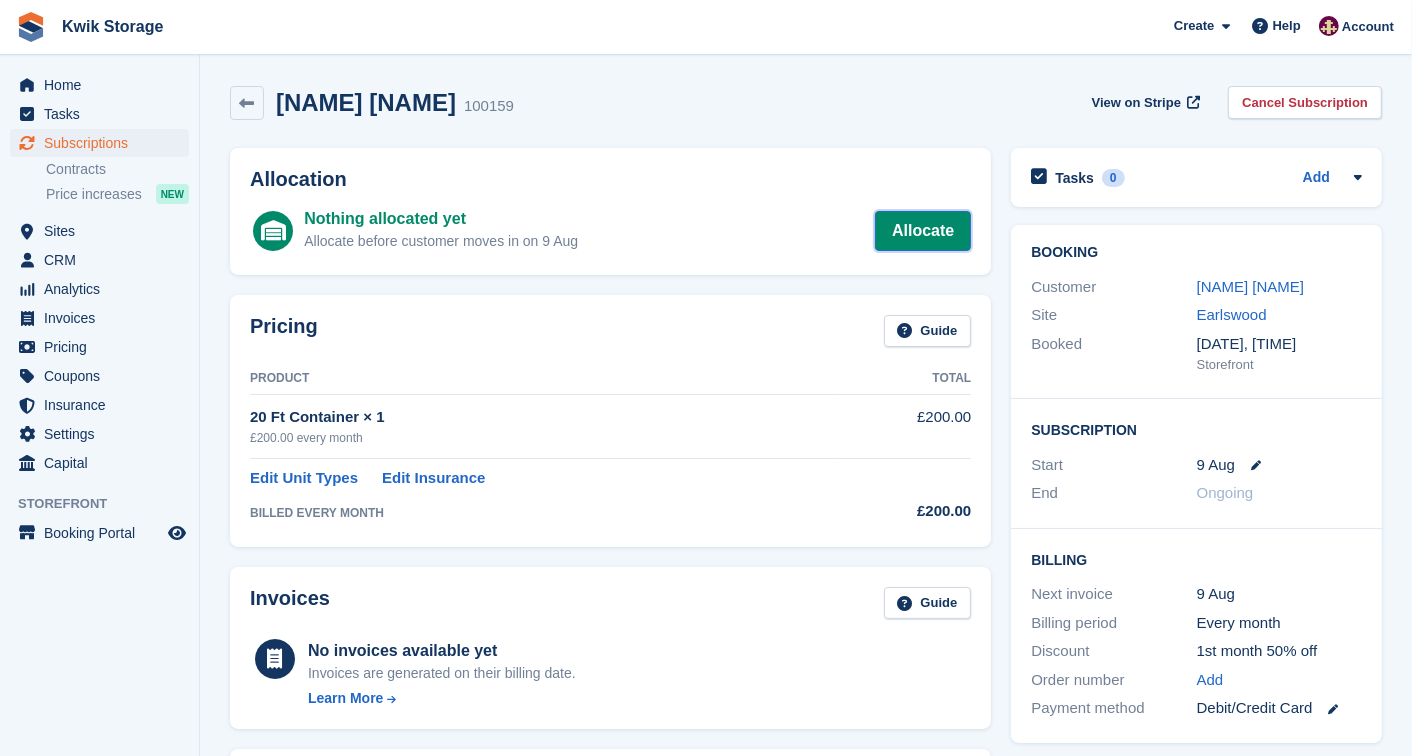 click on "Allocate" at bounding box center [923, 231] 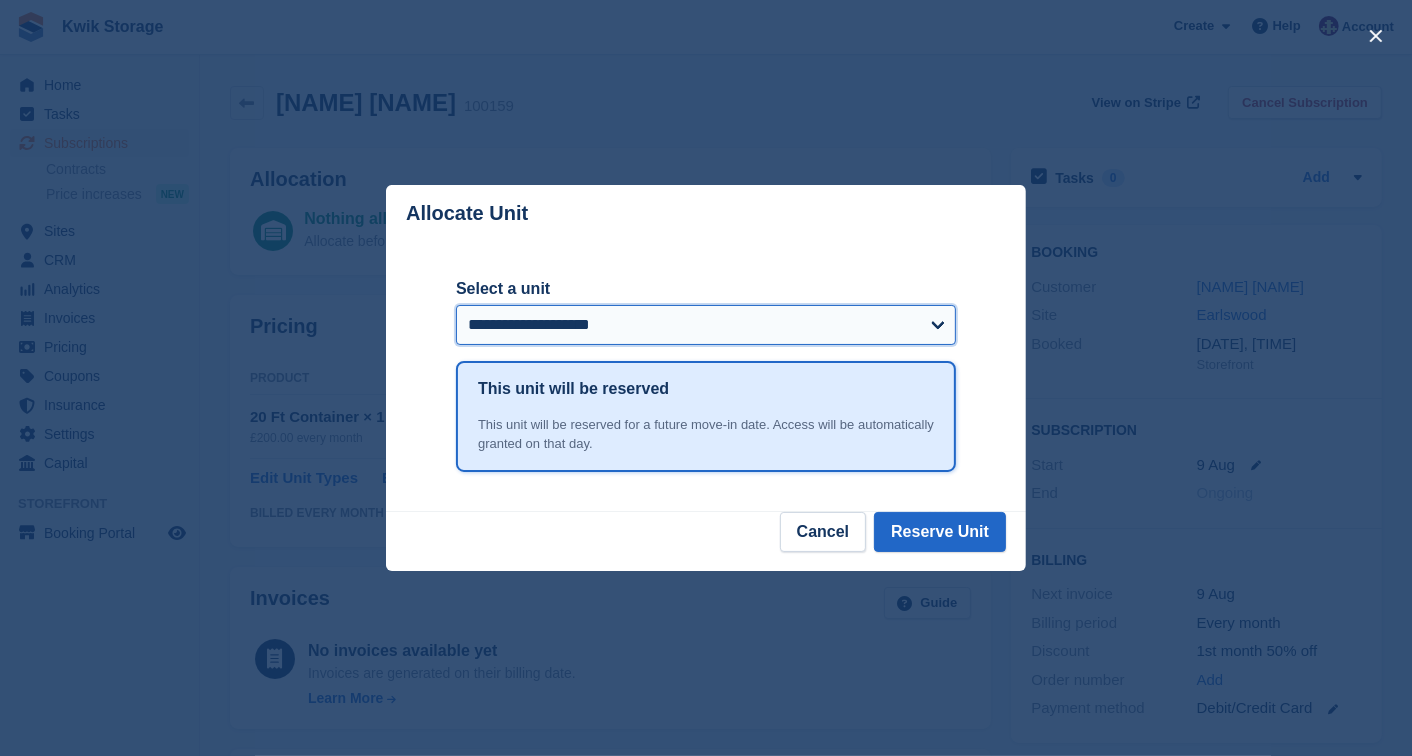 click on "**********" at bounding box center [706, 325] 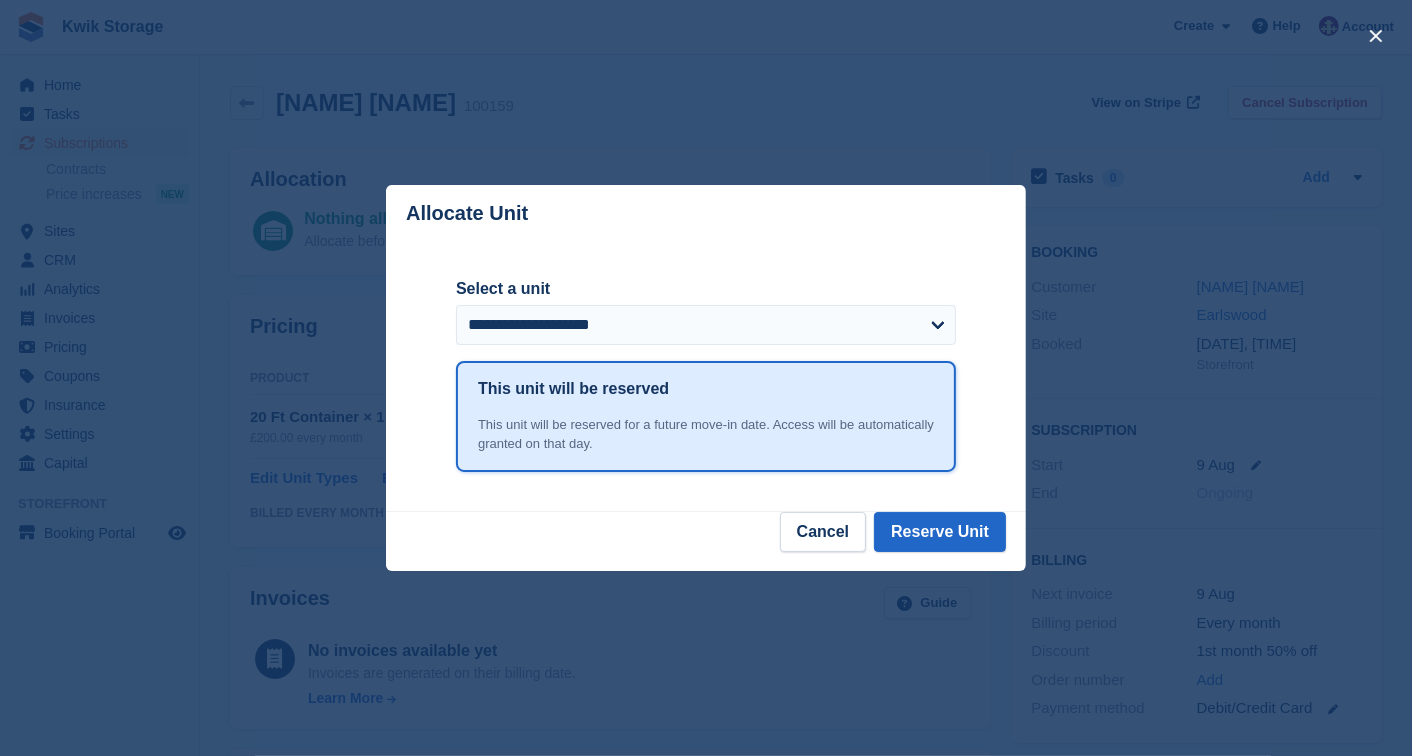 click on "**********" at bounding box center (706, 376) 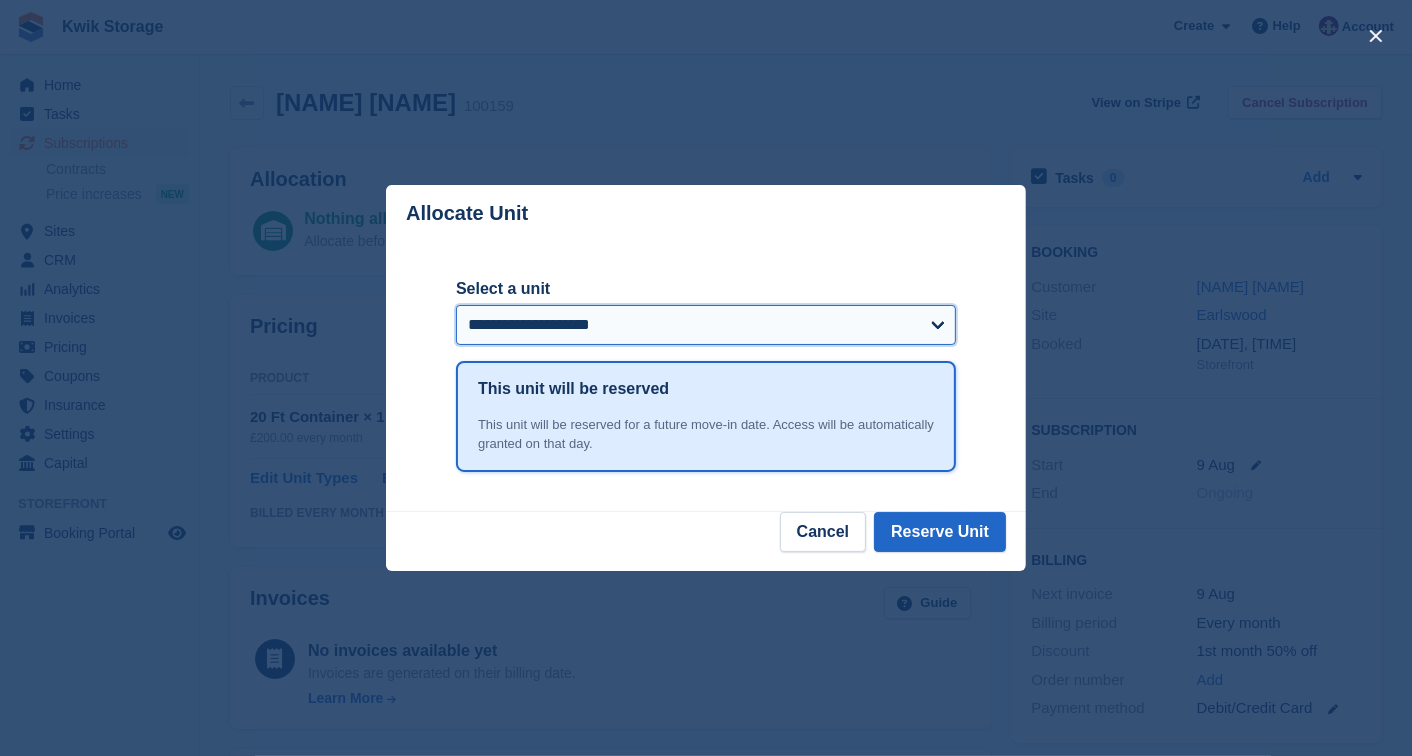 click on "**********" at bounding box center [706, 325] 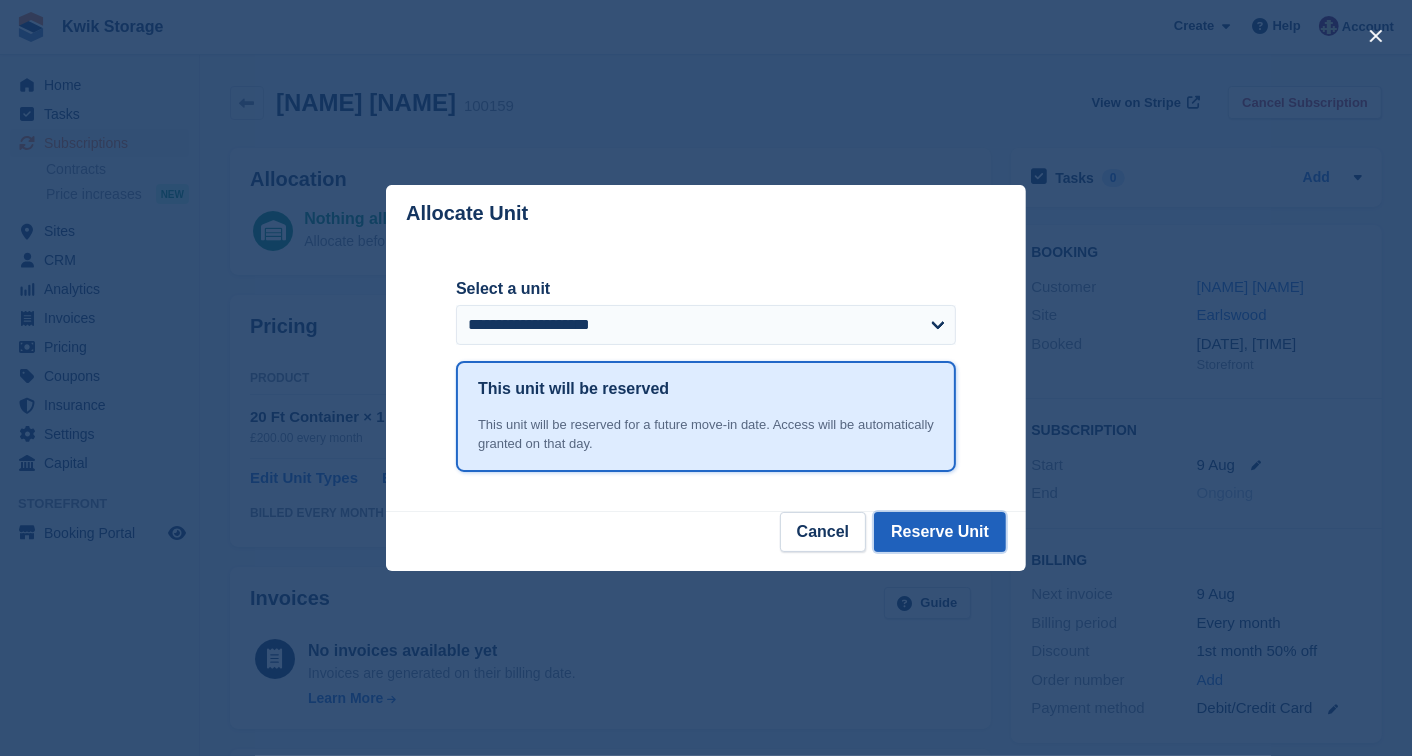 click on "Reserve Unit" at bounding box center [940, 532] 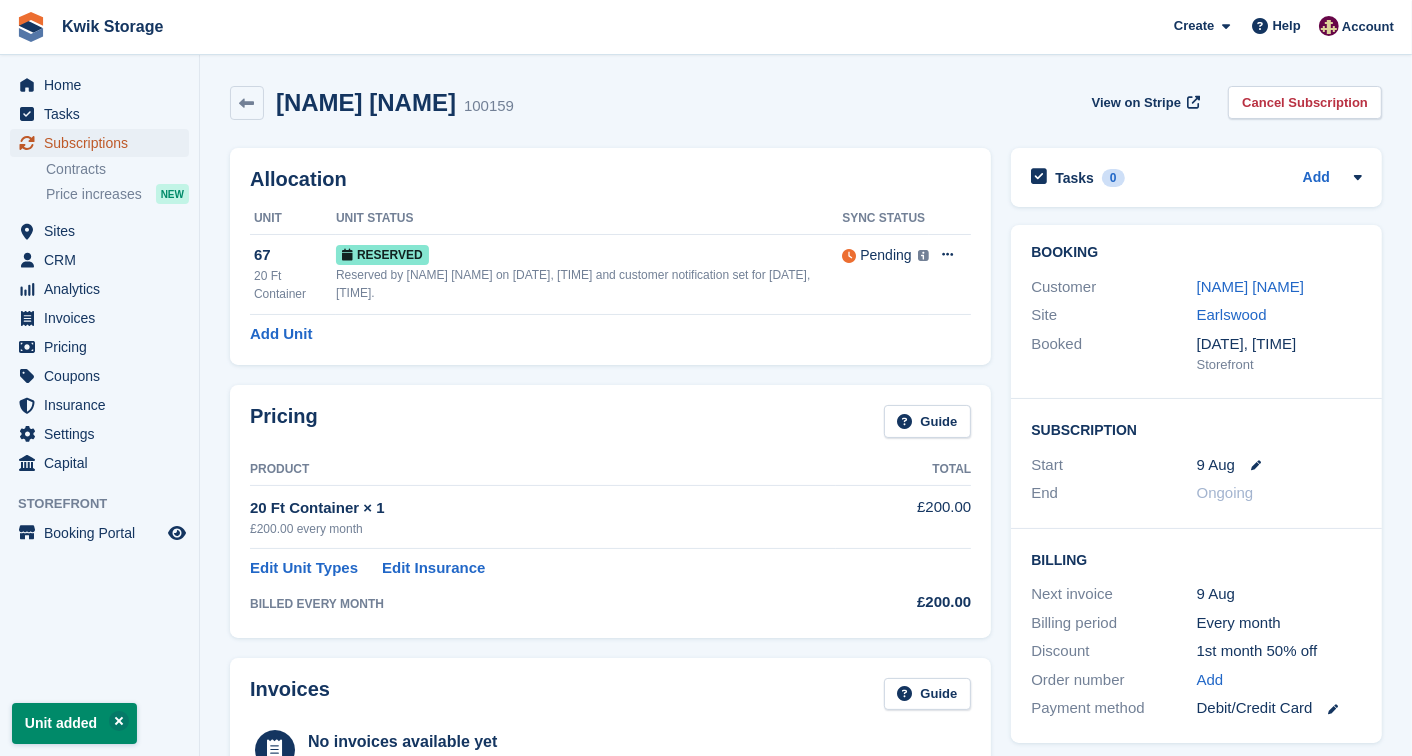 click on "Subscriptions" at bounding box center [104, 143] 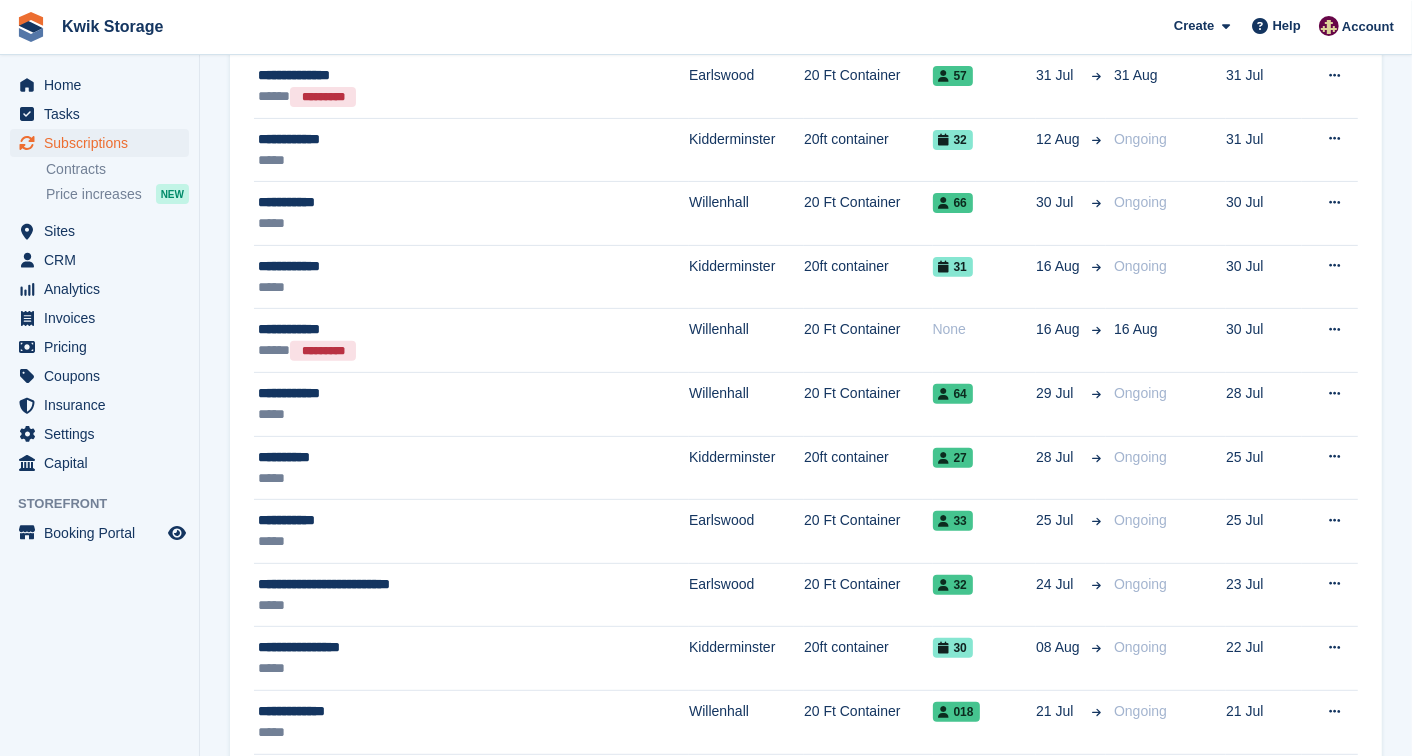 scroll, scrollTop: 533, scrollLeft: 0, axis: vertical 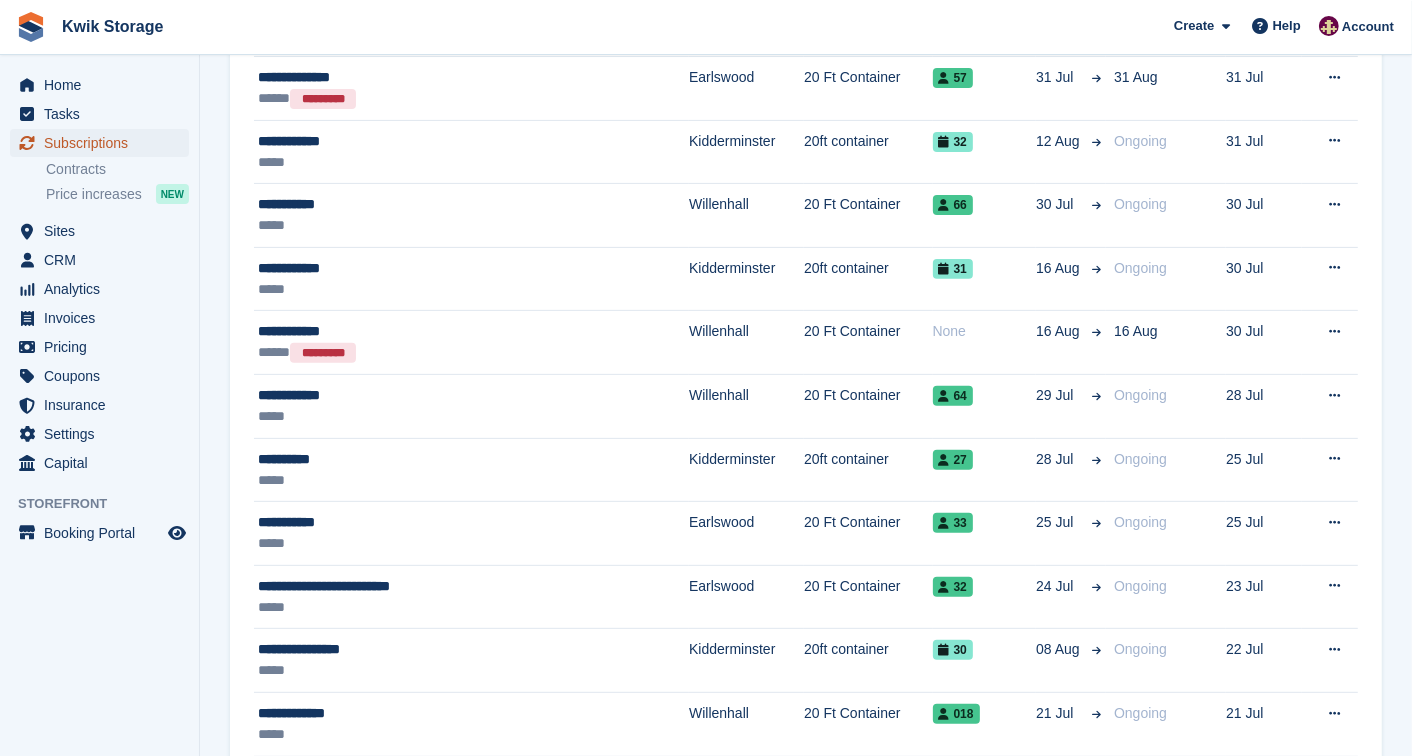 click on "Subscriptions" at bounding box center (104, 143) 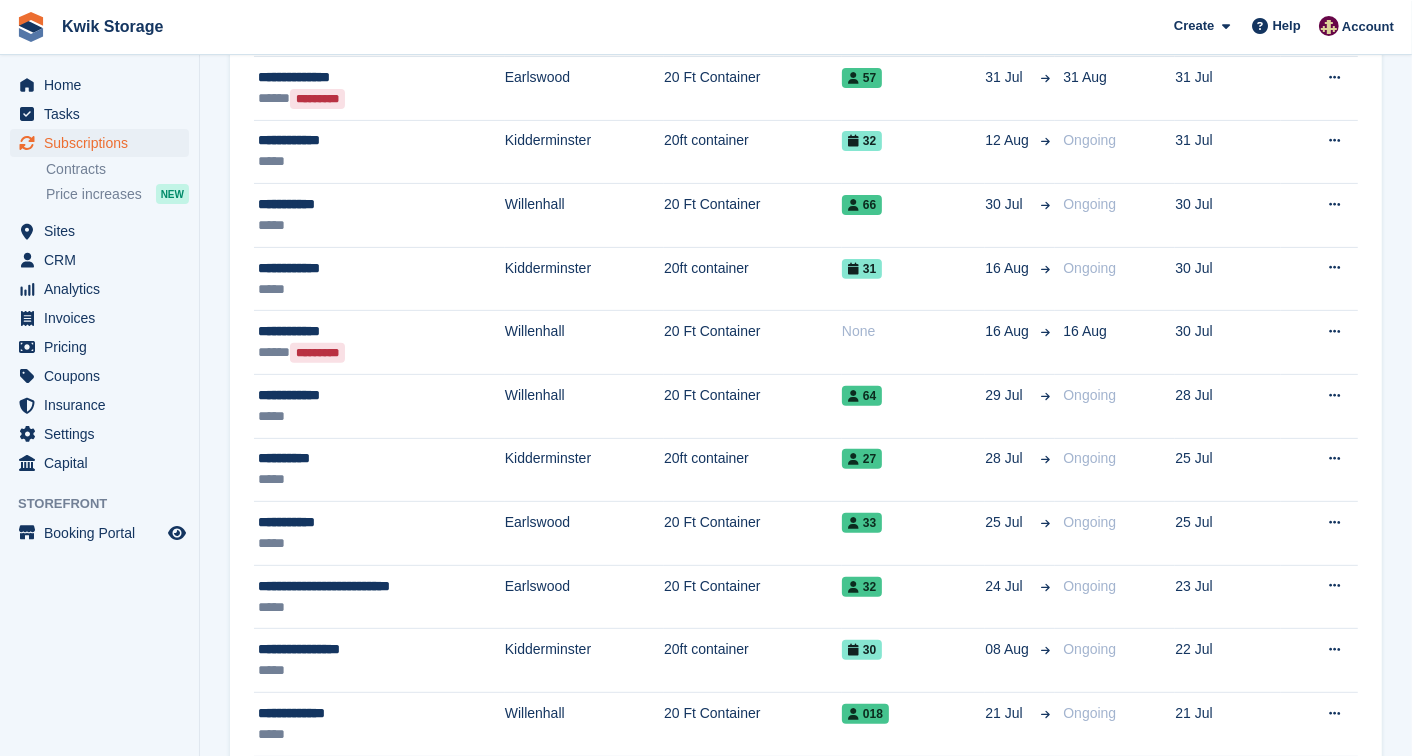 scroll, scrollTop: 0, scrollLeft: 0, axis: both 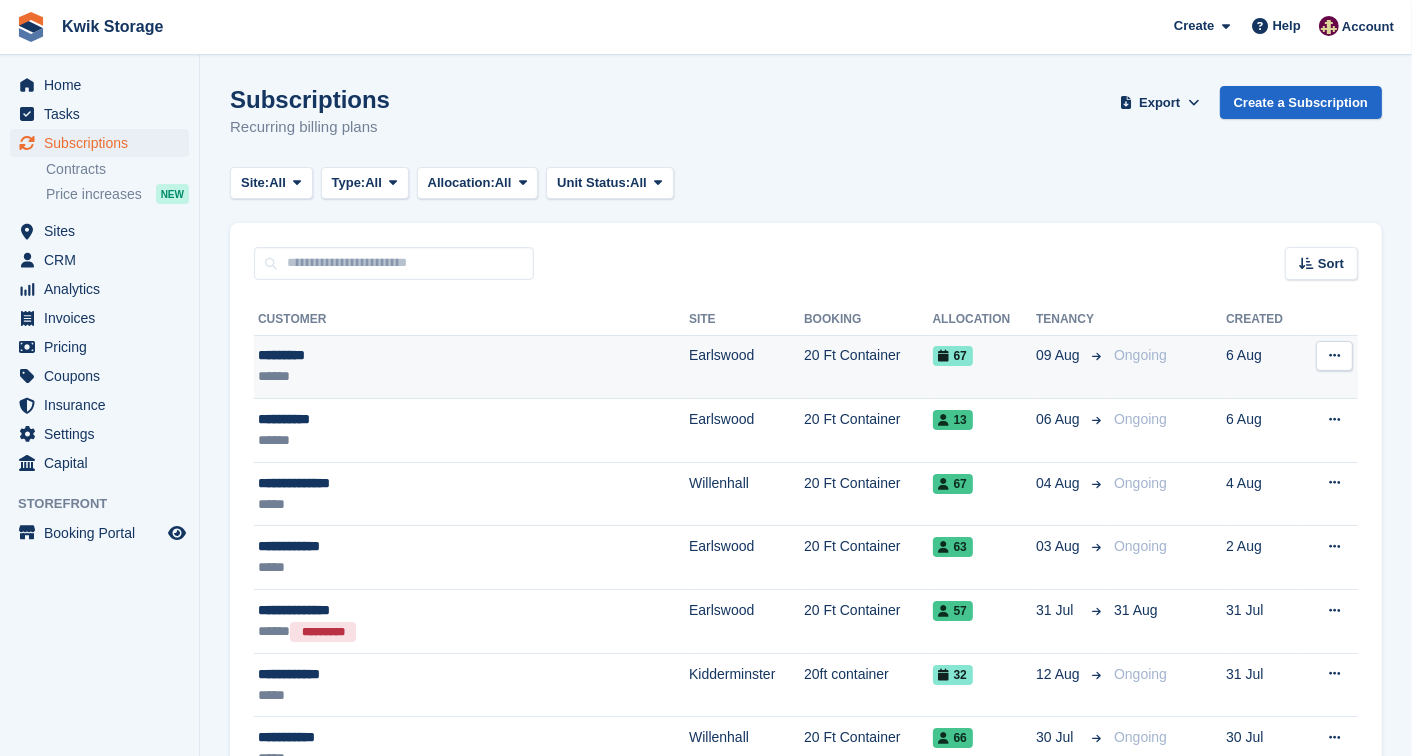 click on "*********" at bounding box center (419, 355) 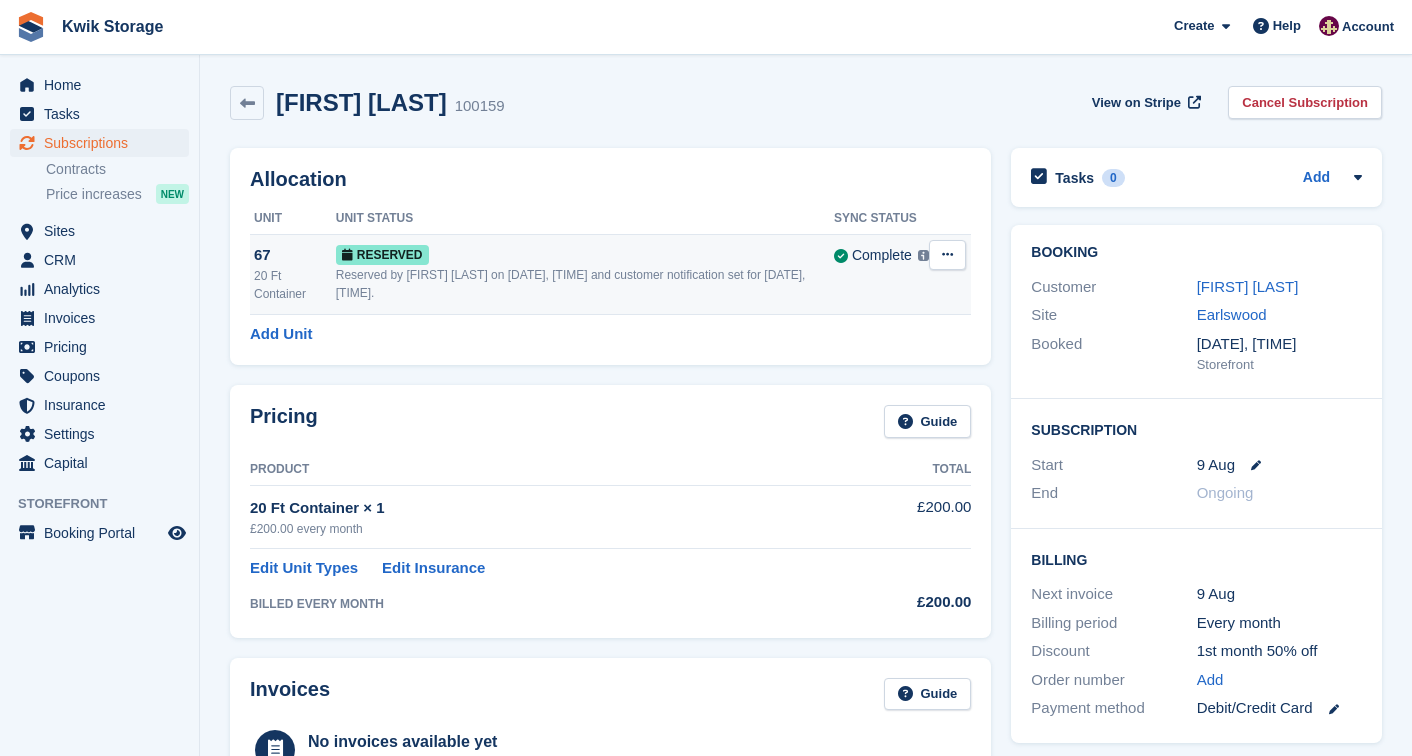 scroll, scrollTop: 0, scrollLeft: 0, axis: both 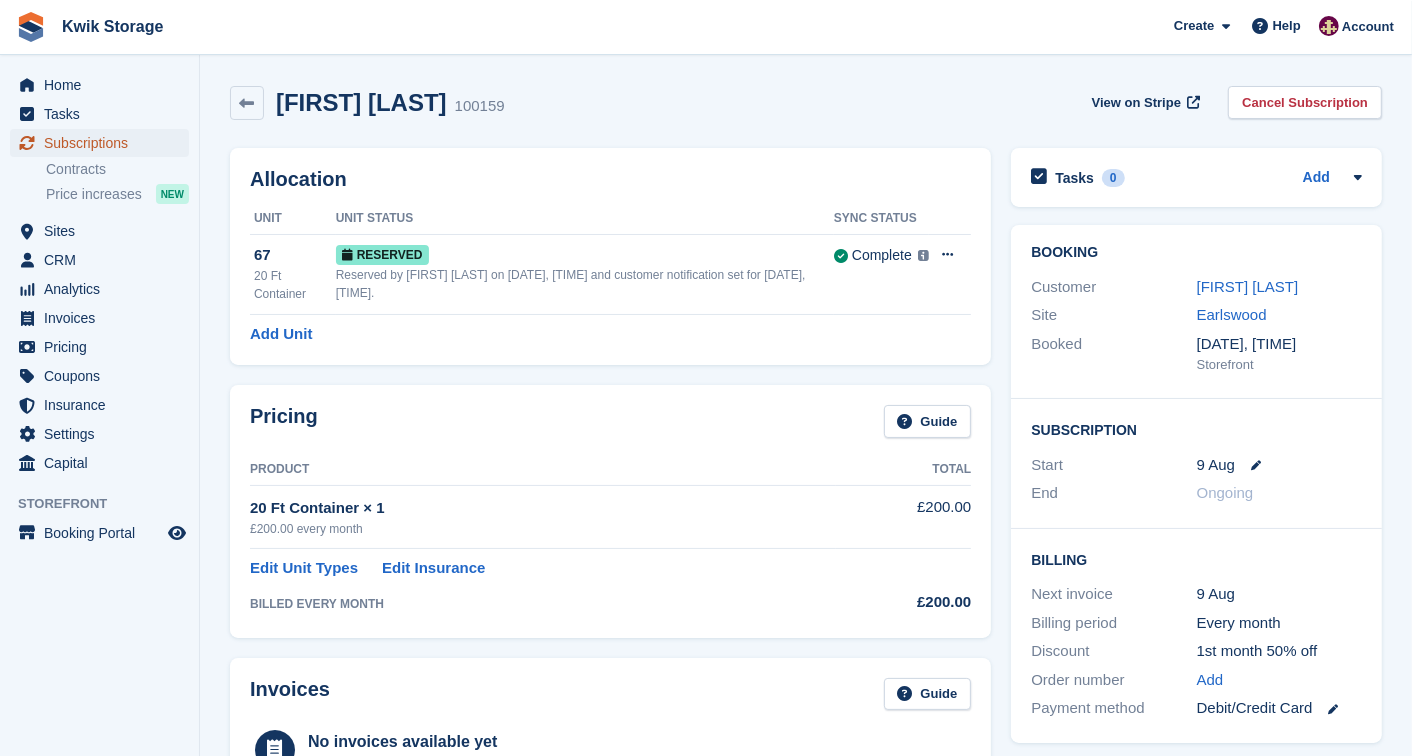 click on "Subscriptions" at bounding box center [104, 143] 